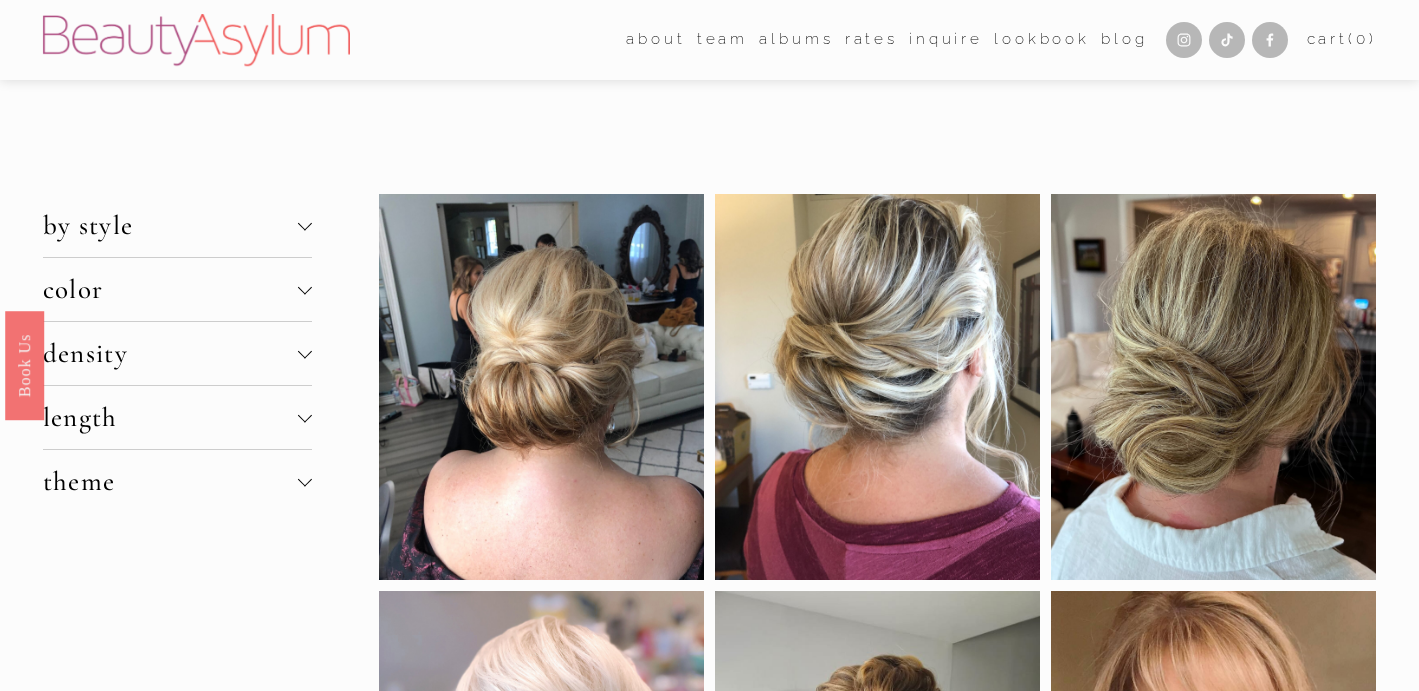 scroll, scrollTop: 0, scrollLeft: 0, axis: both 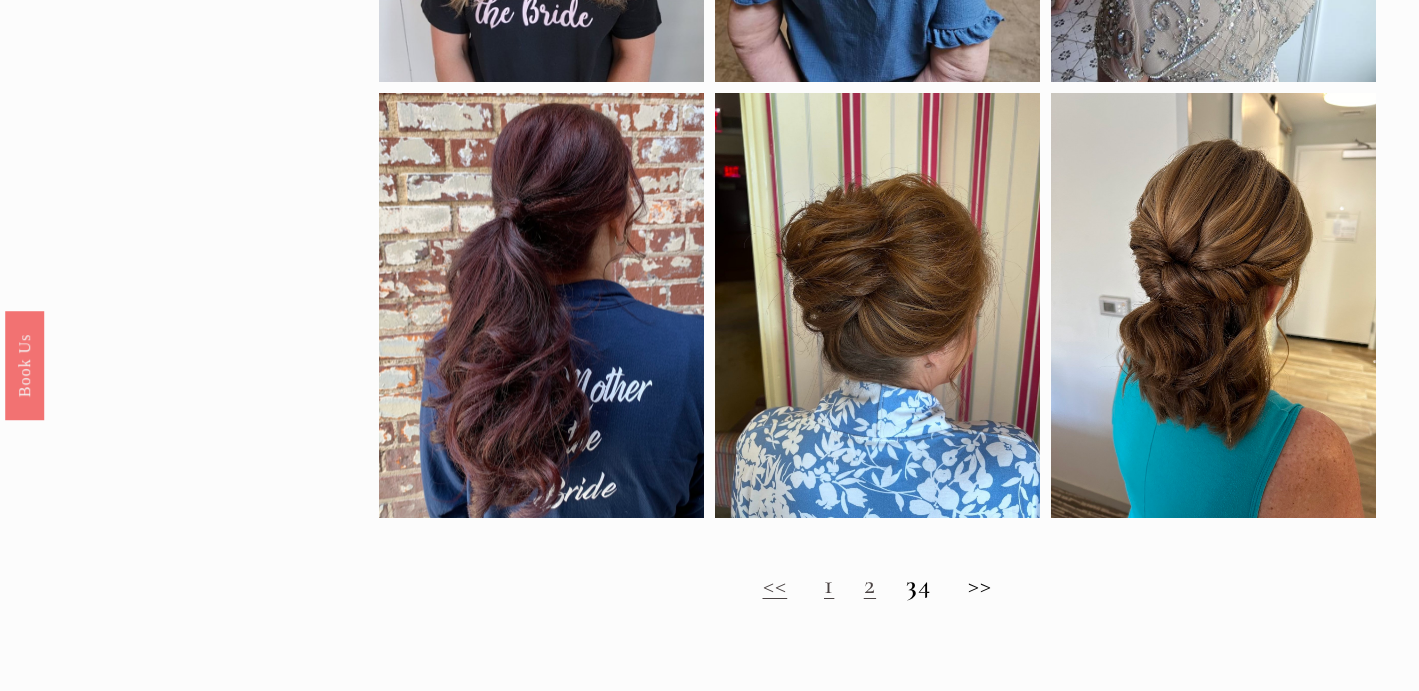 click on "2" at bounding box center (870, 584) 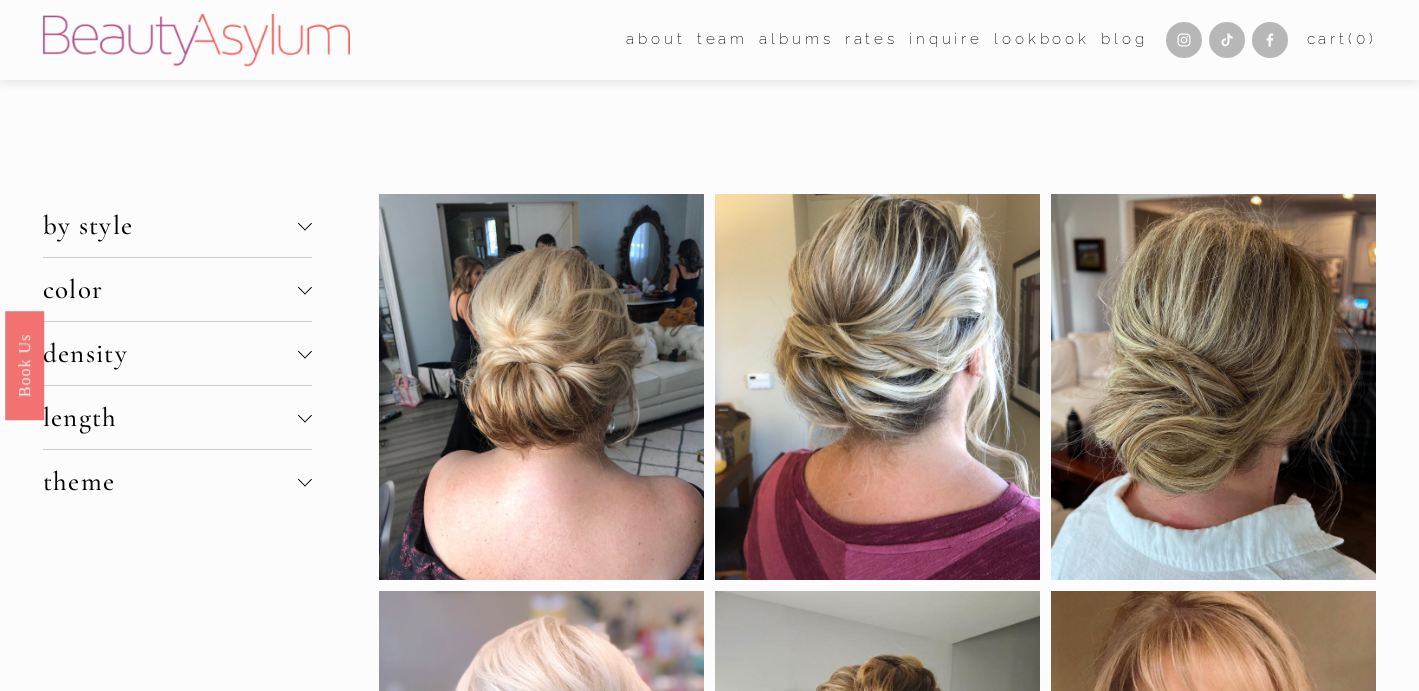 scroll, scrollTop: 0, scrollLeft: 0, axis: both 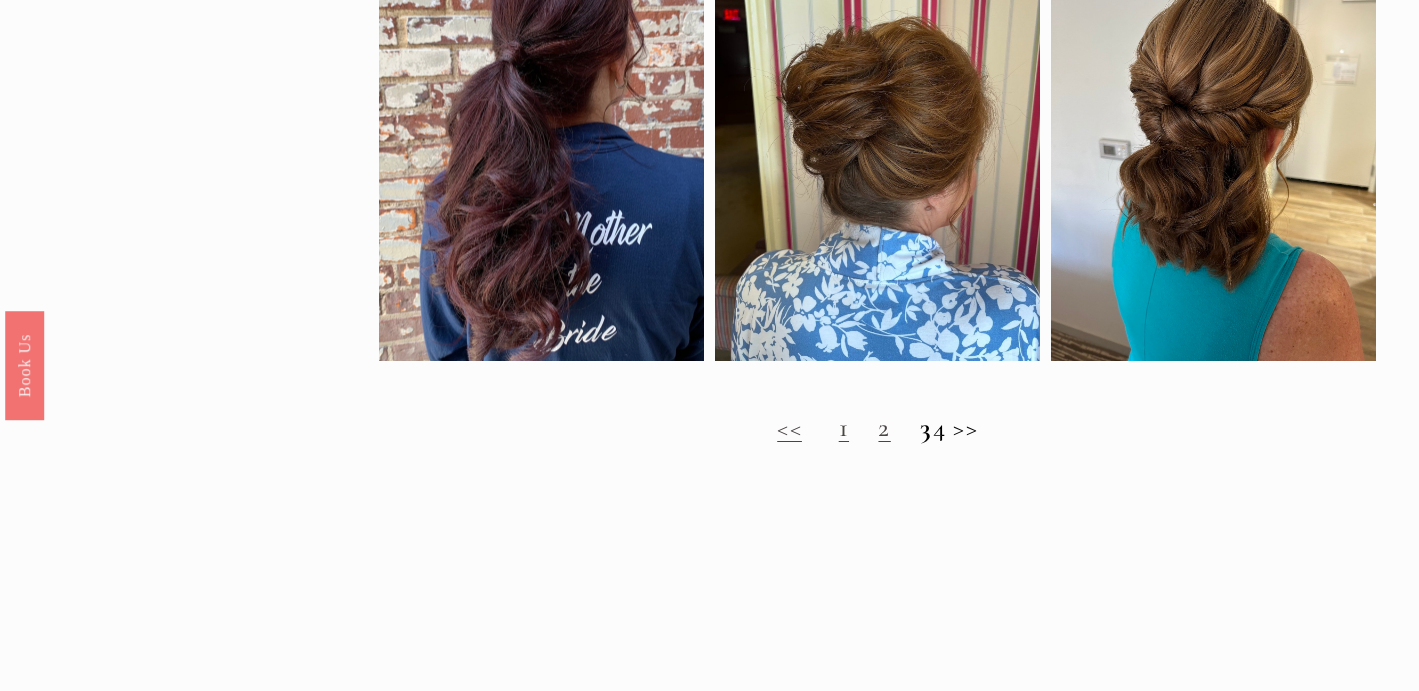 click on "3" at bounding box center [926, 427] 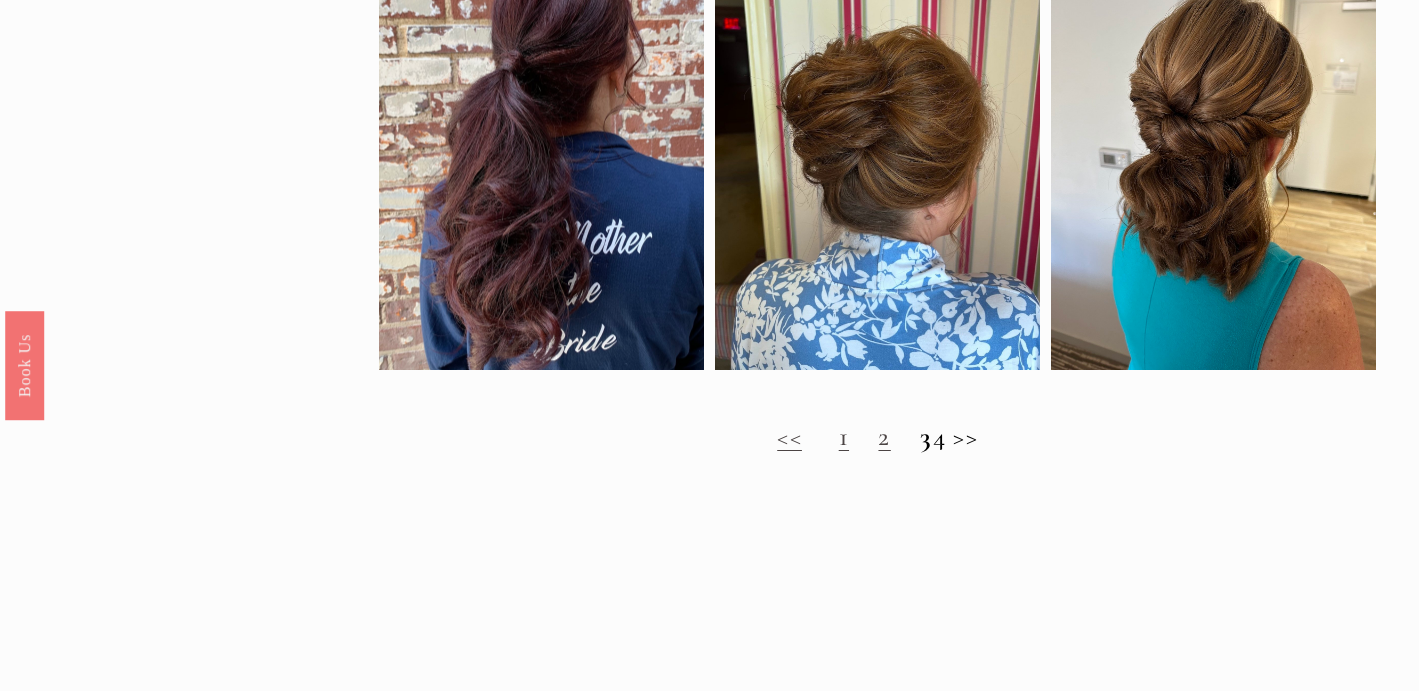 scroll, scrollTop: 1485, scrollLeft: 0, axis: vertical 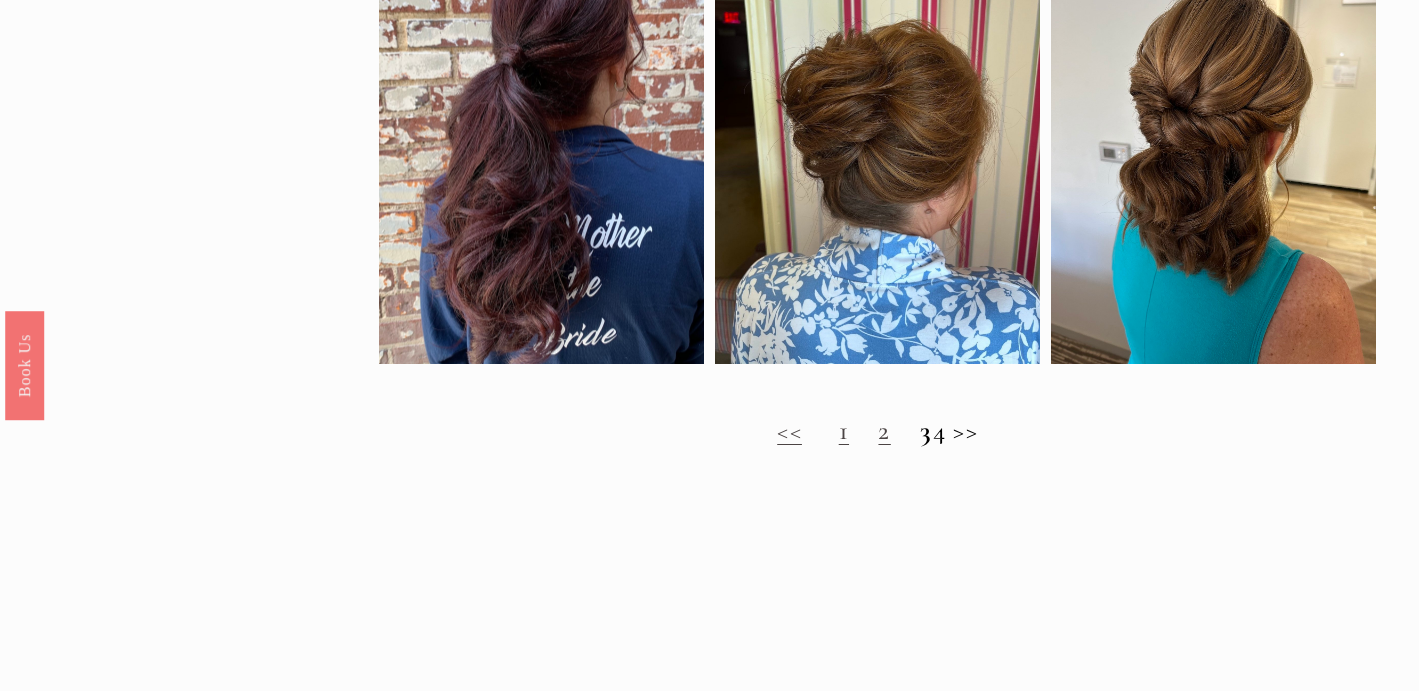click on "<<       1      2      3     4     >>" at bounding box center [878, 431] 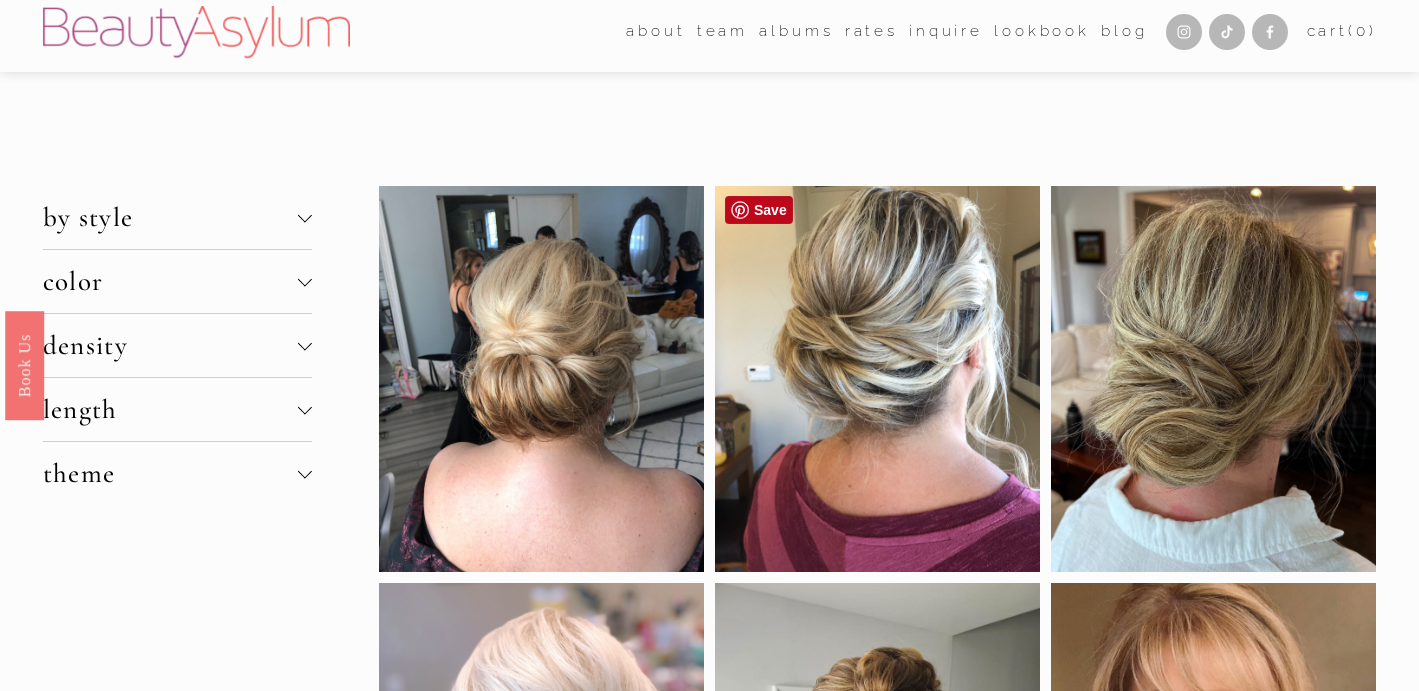 scroll, scrollTop: 0, scrollLeft: 0, axis: both 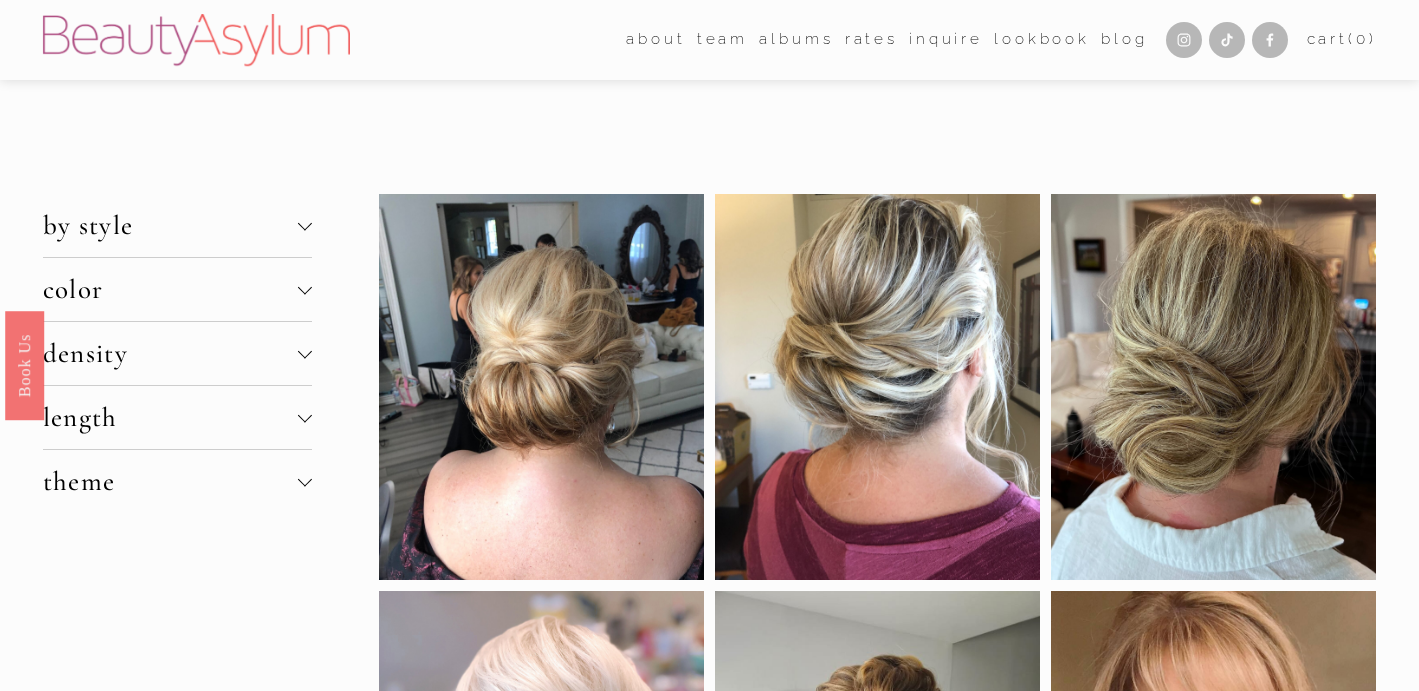 click at bounding box center (305, 479) 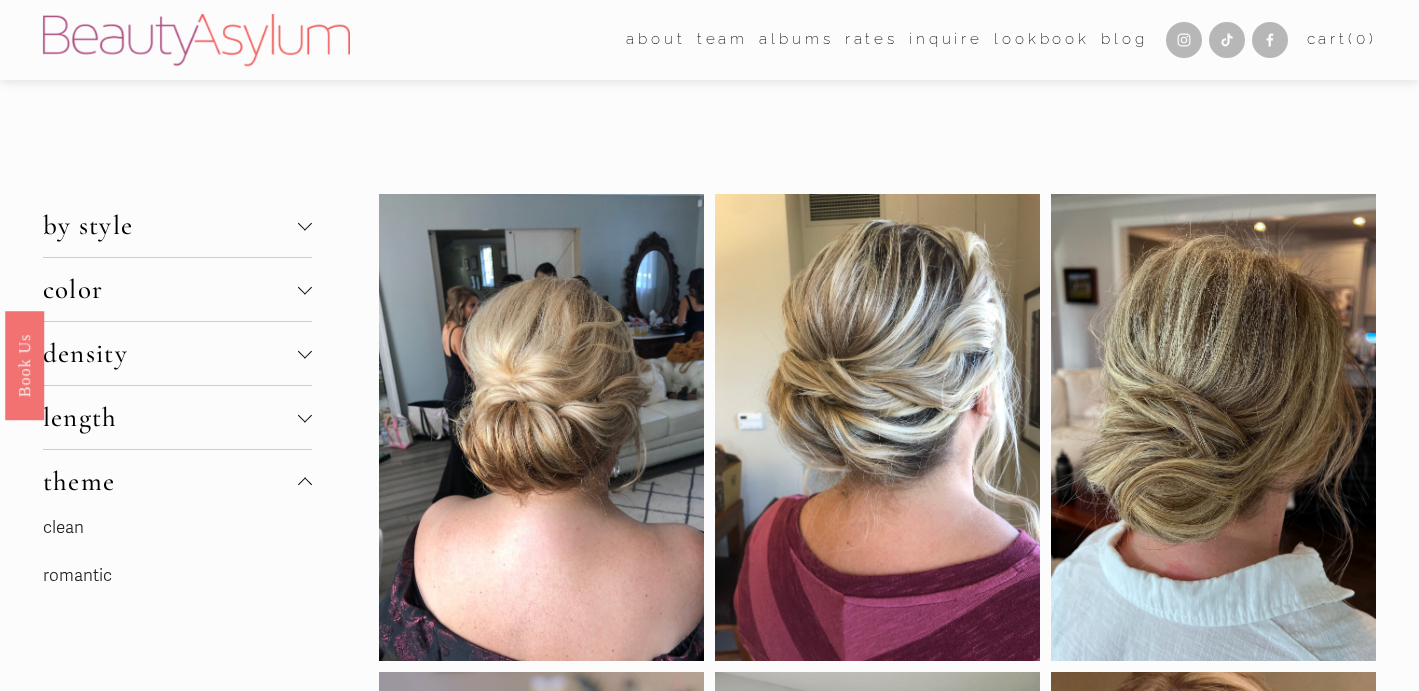 click on "romantic" at bounding box center [77, 575] 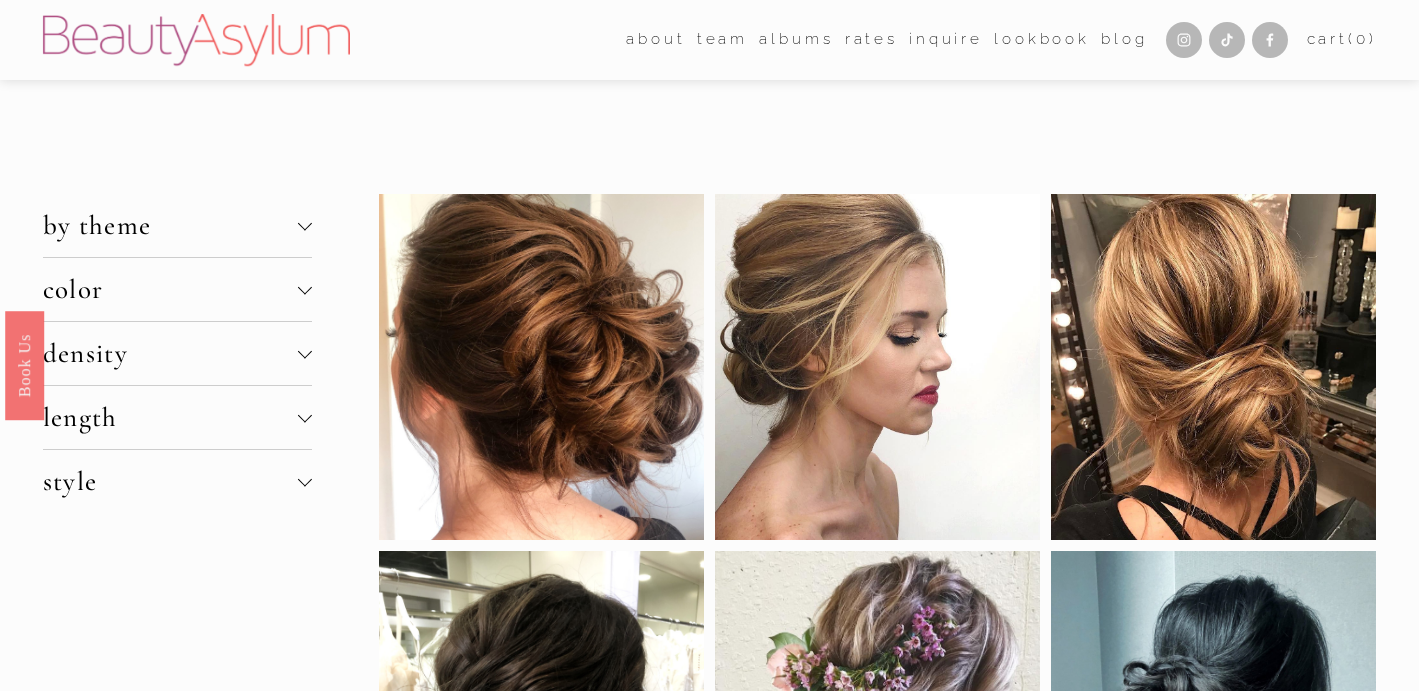 scroll, scrollTop: 0, scrollLeft: 0, axis: both 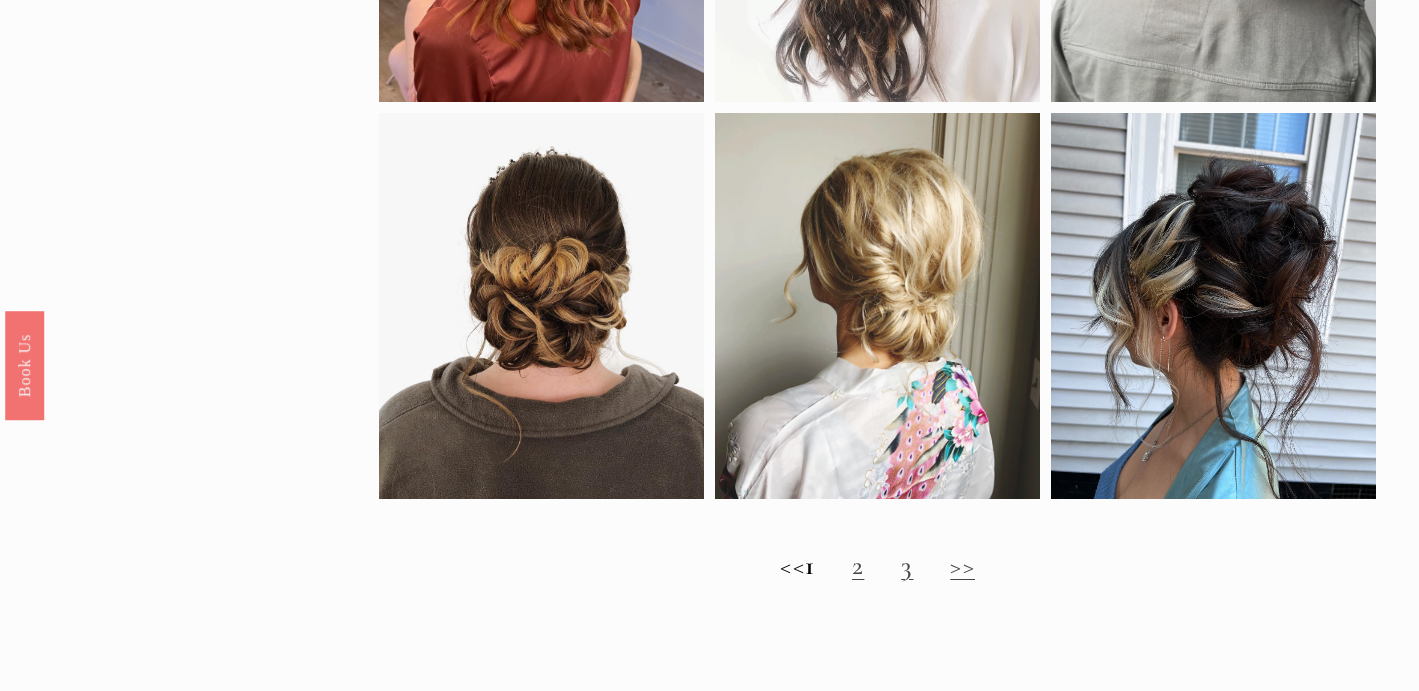 click on "1" at bounding box center (810, 565) 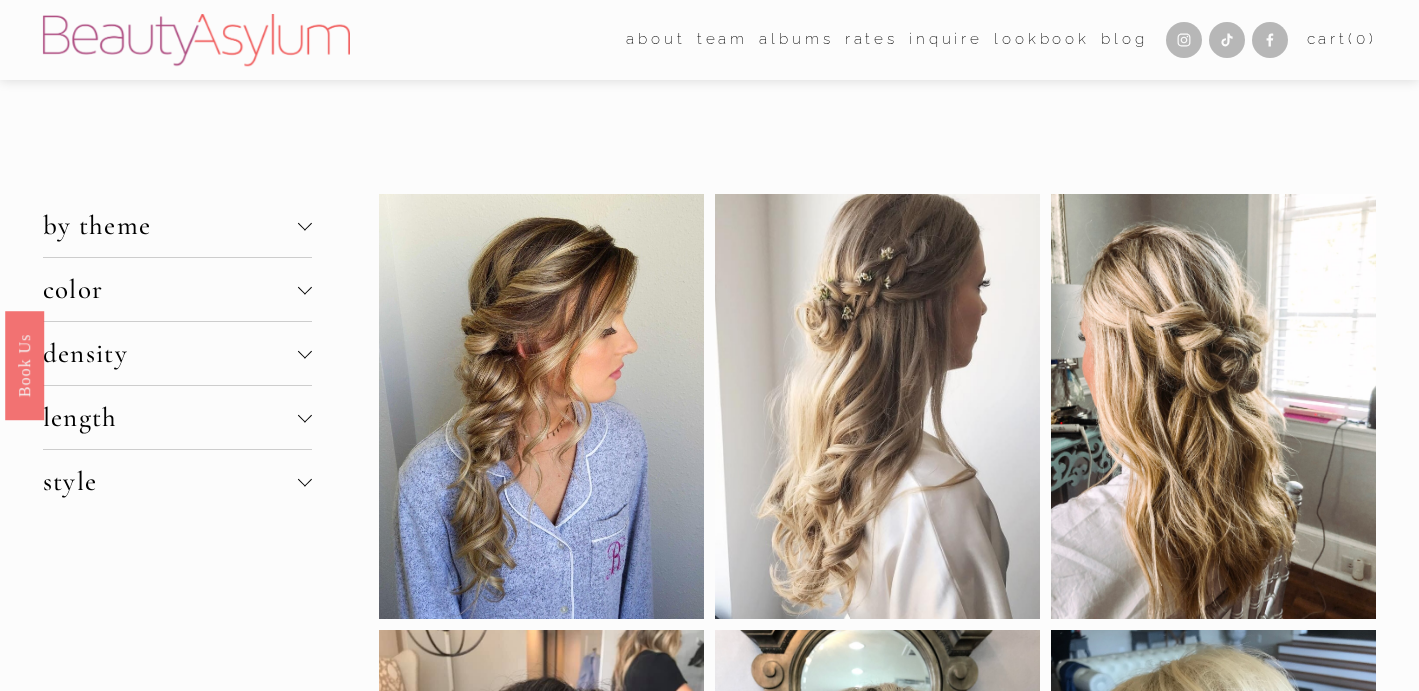 scroll, scrollTop: 0, scrollLeft: 0, axis: both 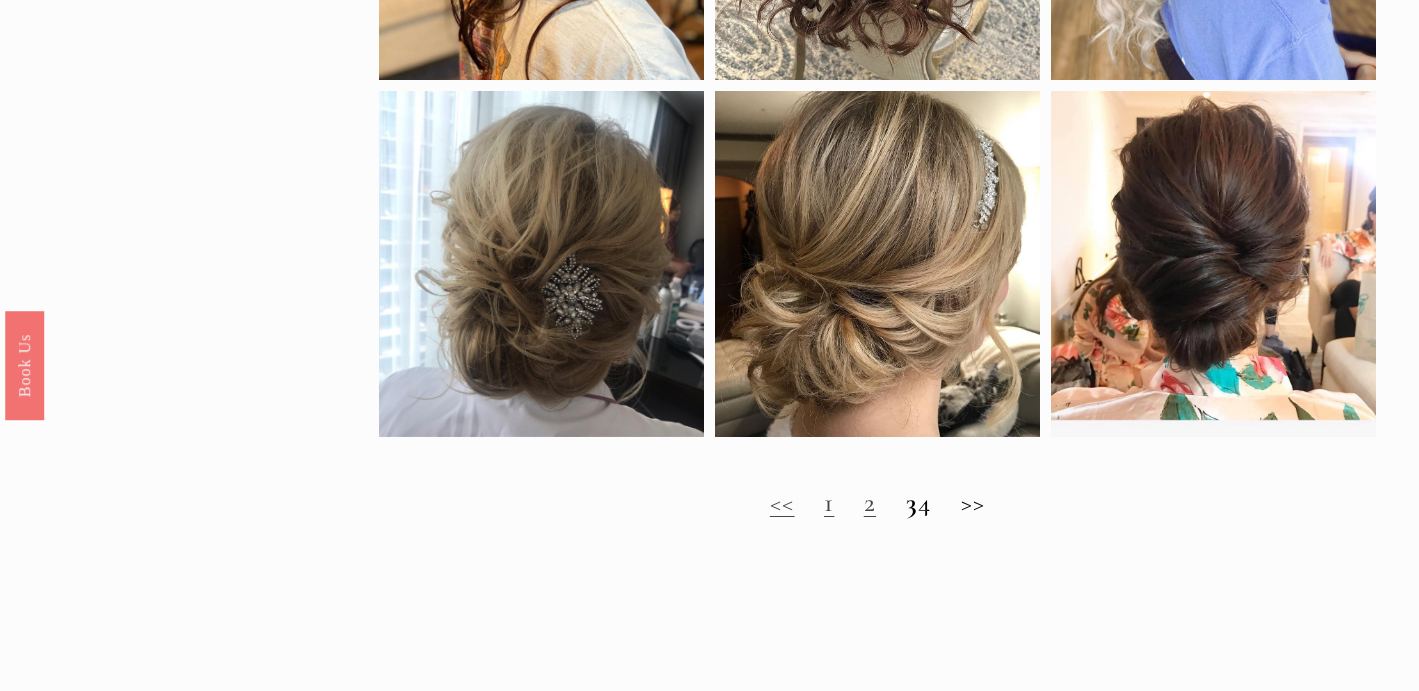 click on "3" at bounding box center (912, 502) 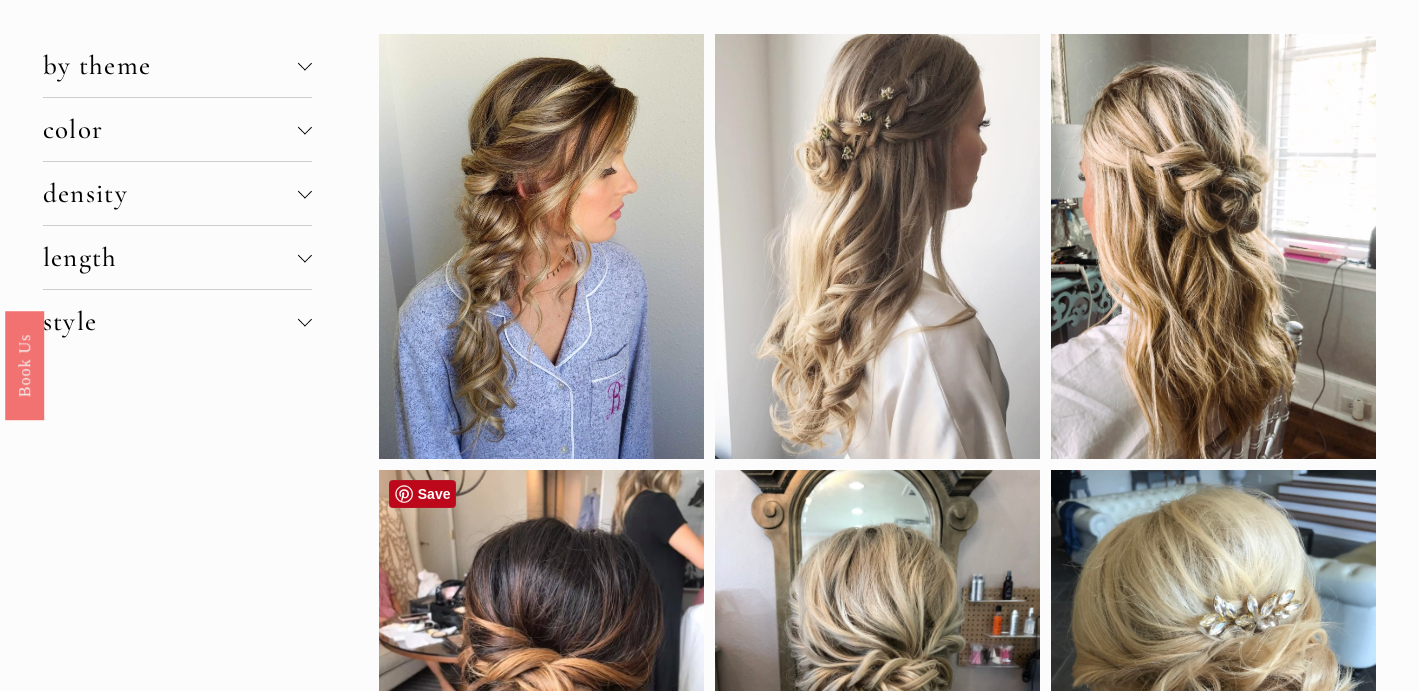 scroll, scrollTop: 155, scrollLeft: 0, axis: vertical 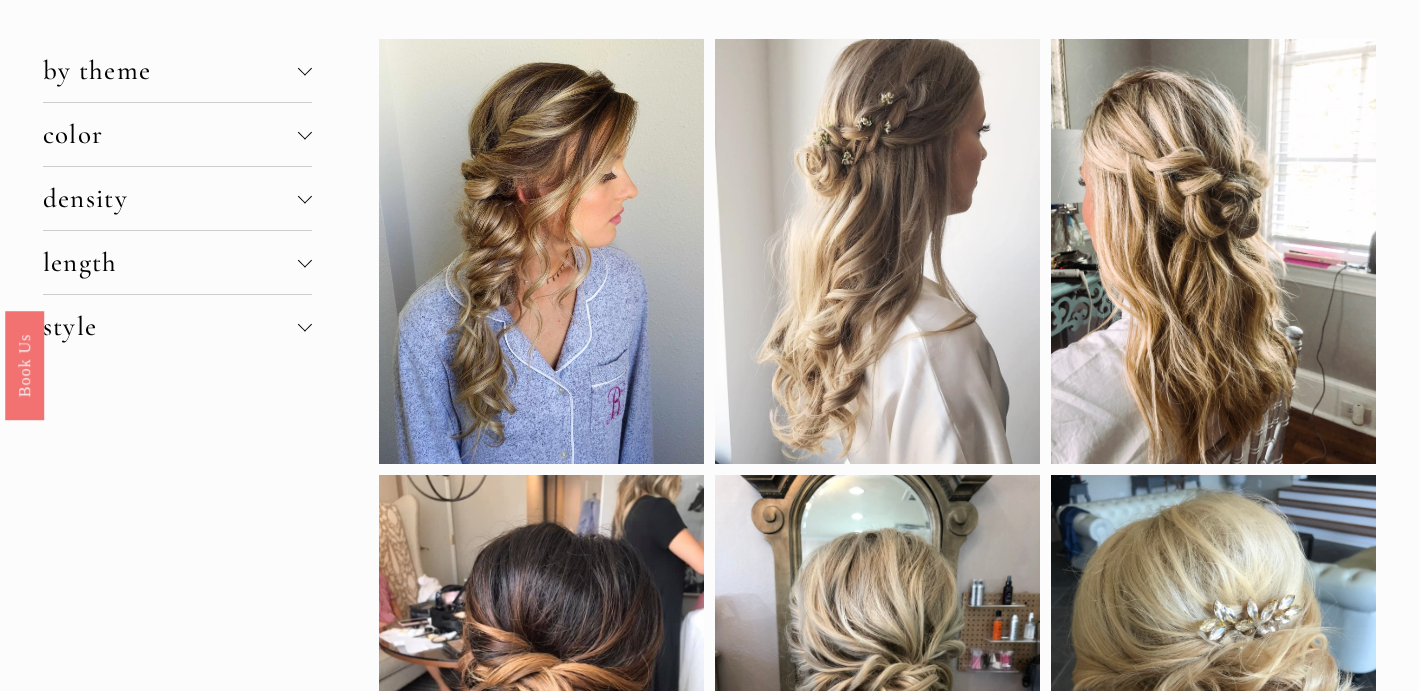 click at bounding box center [305, 324] 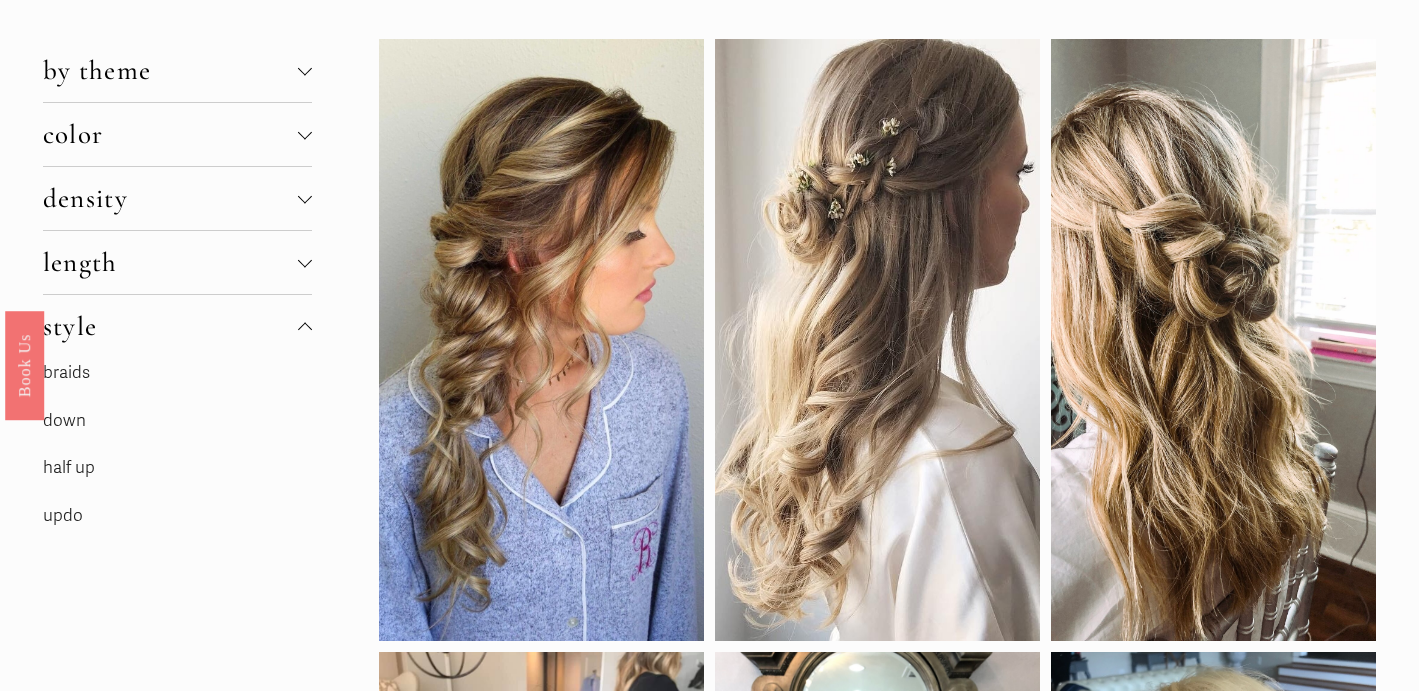 click on "updo" at bounding box center [63, 515] 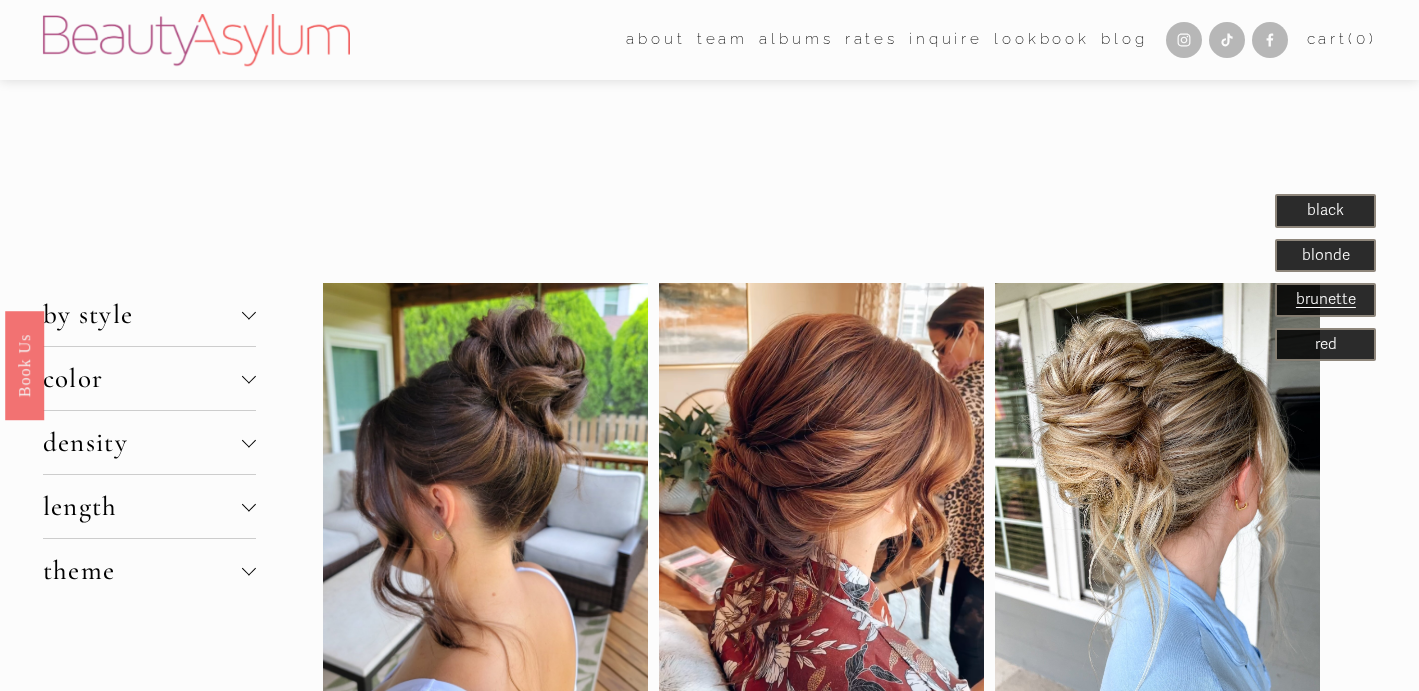 scroll, scrollTop: 0, scrollLeft: 0, axis: both 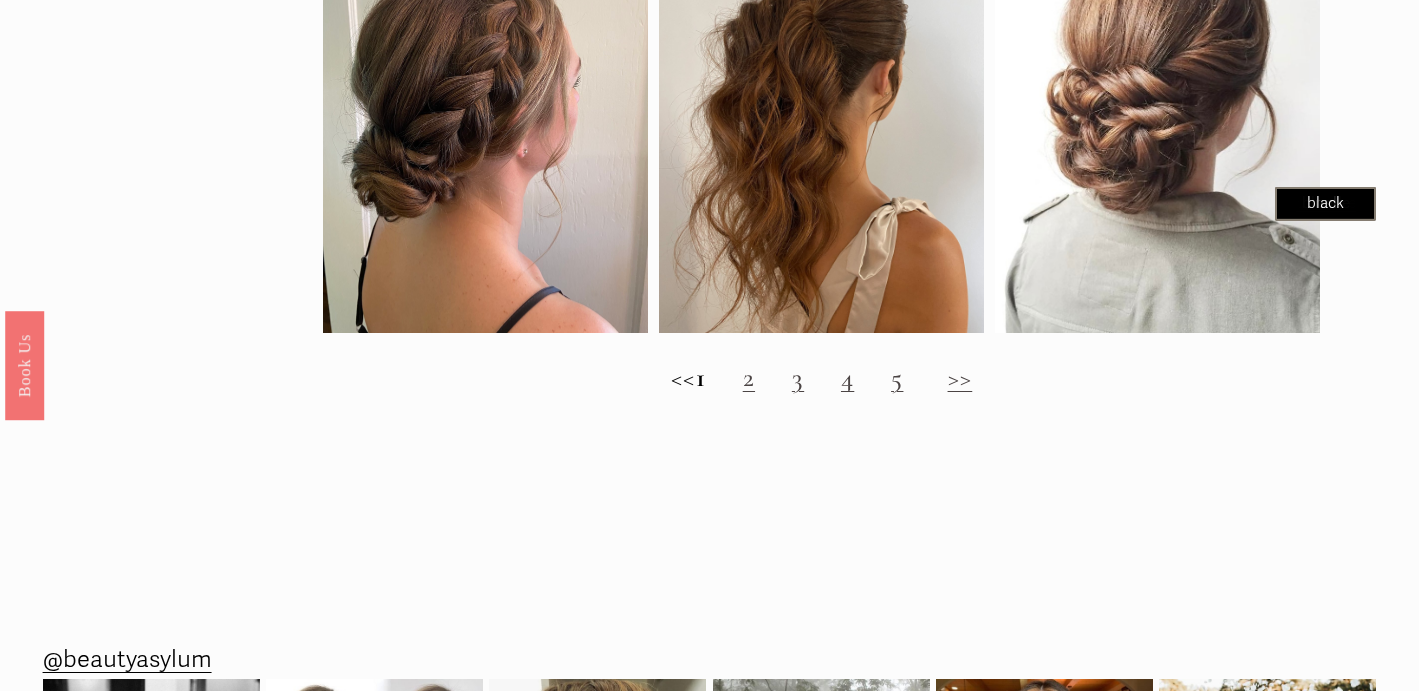 click on "2" at bounding box center [749, 377] 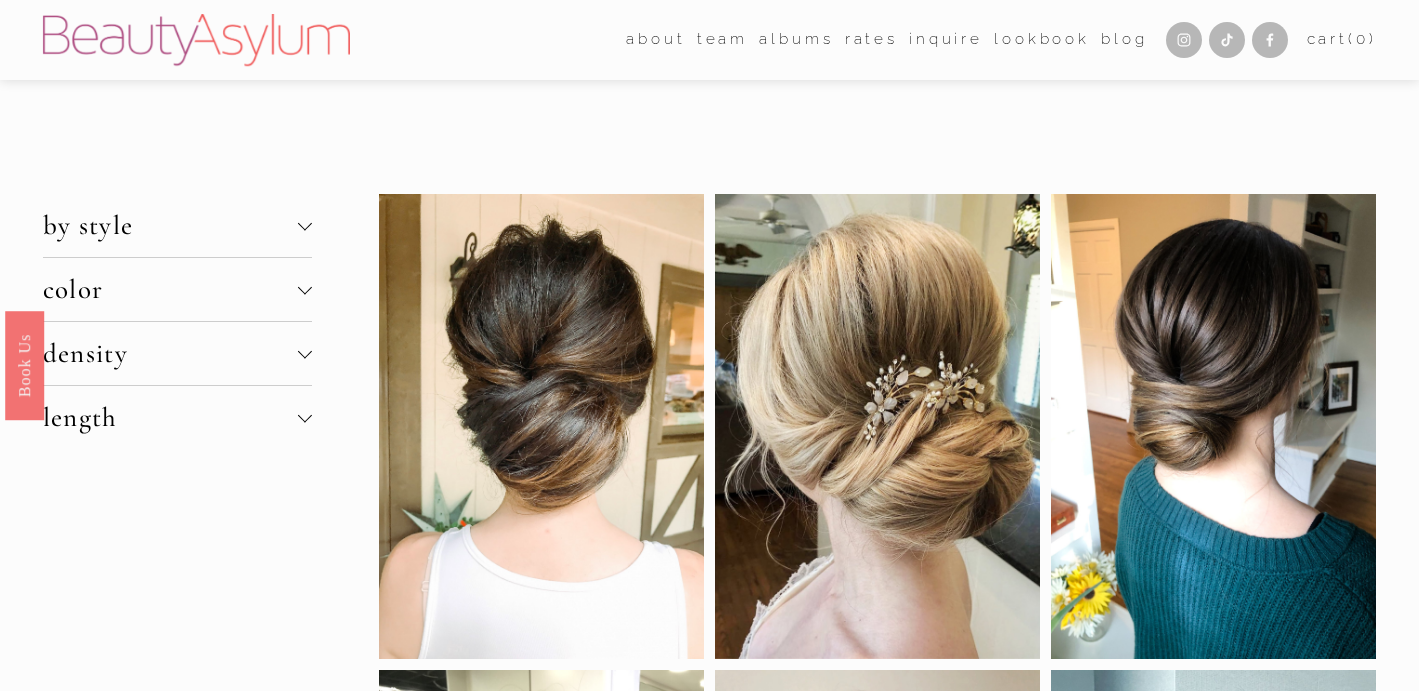 scroll, scrollTop: 0, scrollLeft: 0, axis: both 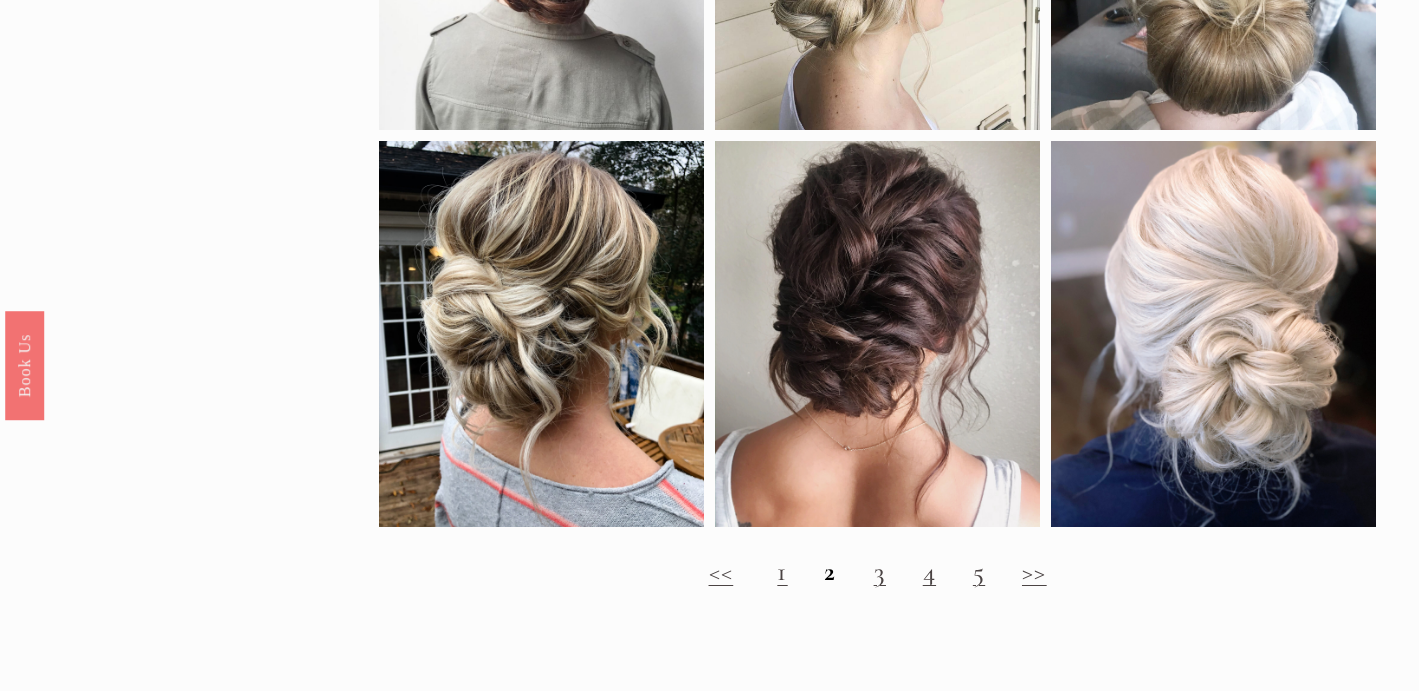 click on "3" at bounding box center [880, 571] 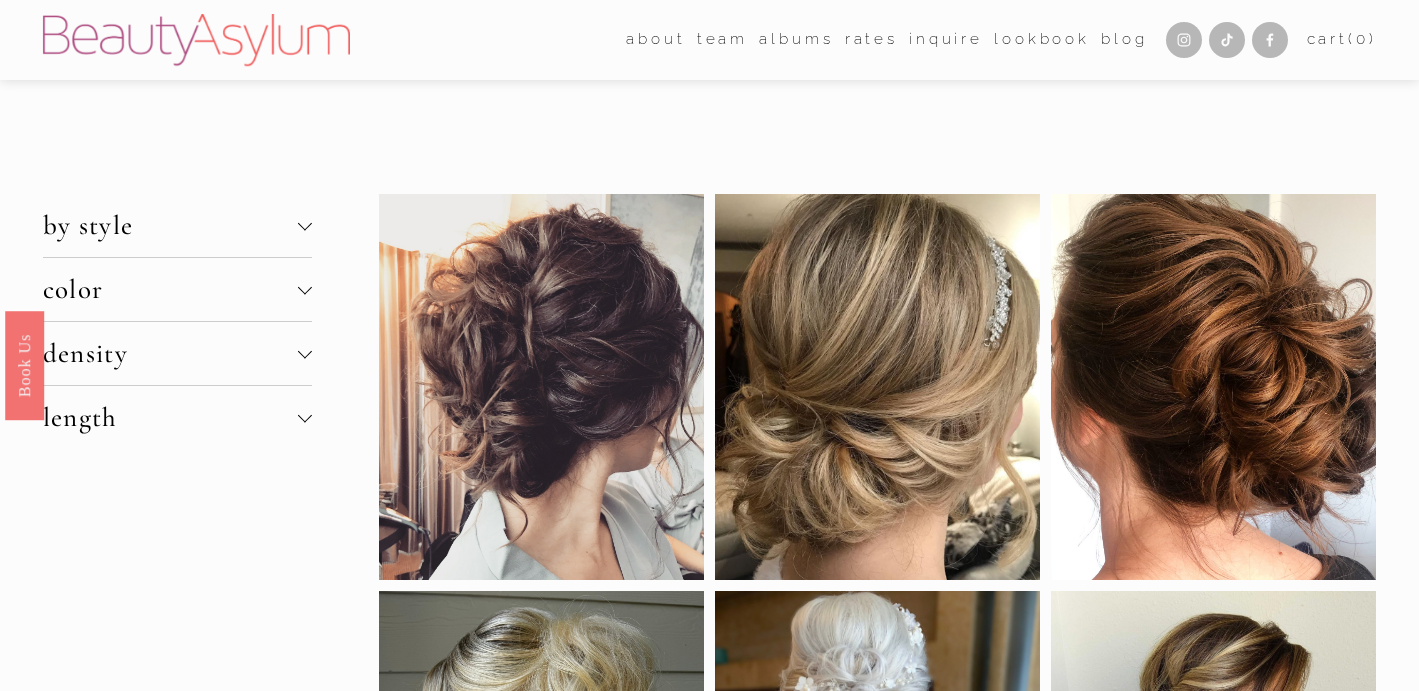 scroll, scrollTop: 0, scrollLeft: 0, axis: both 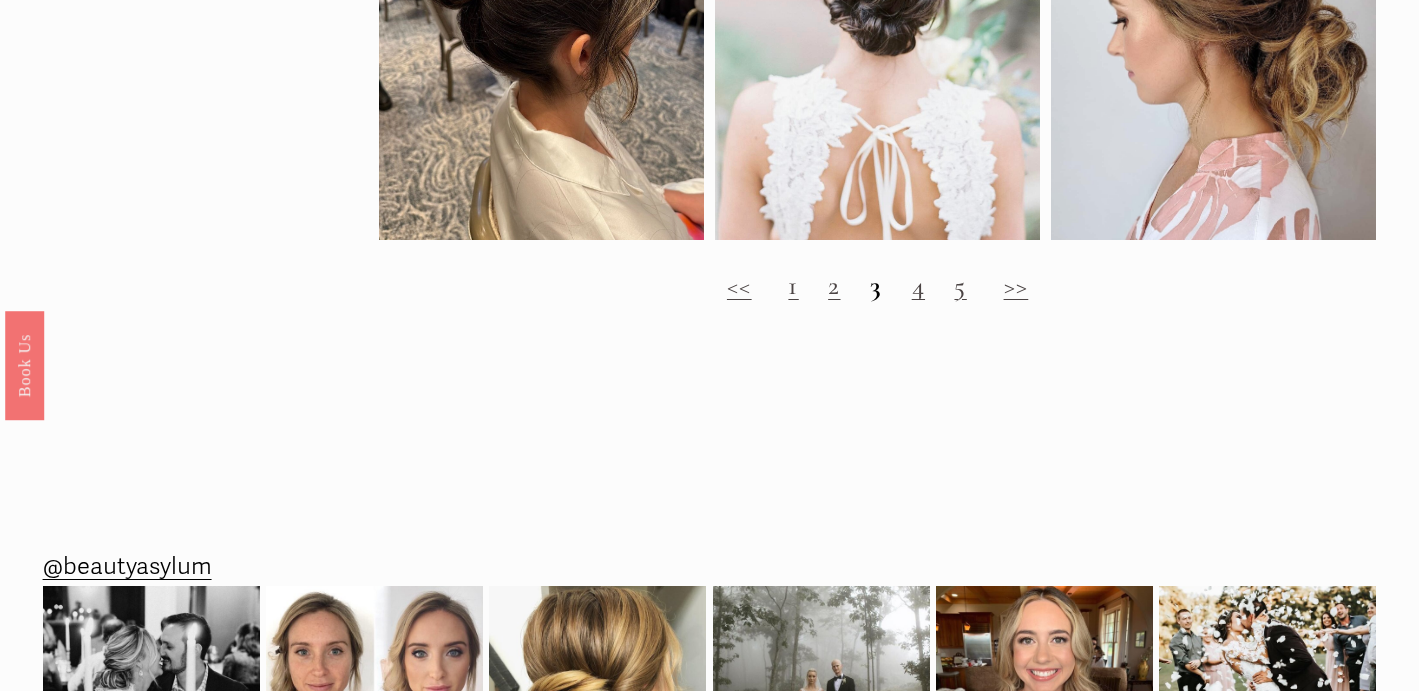 click on "4" at bounding box center [918, 285] 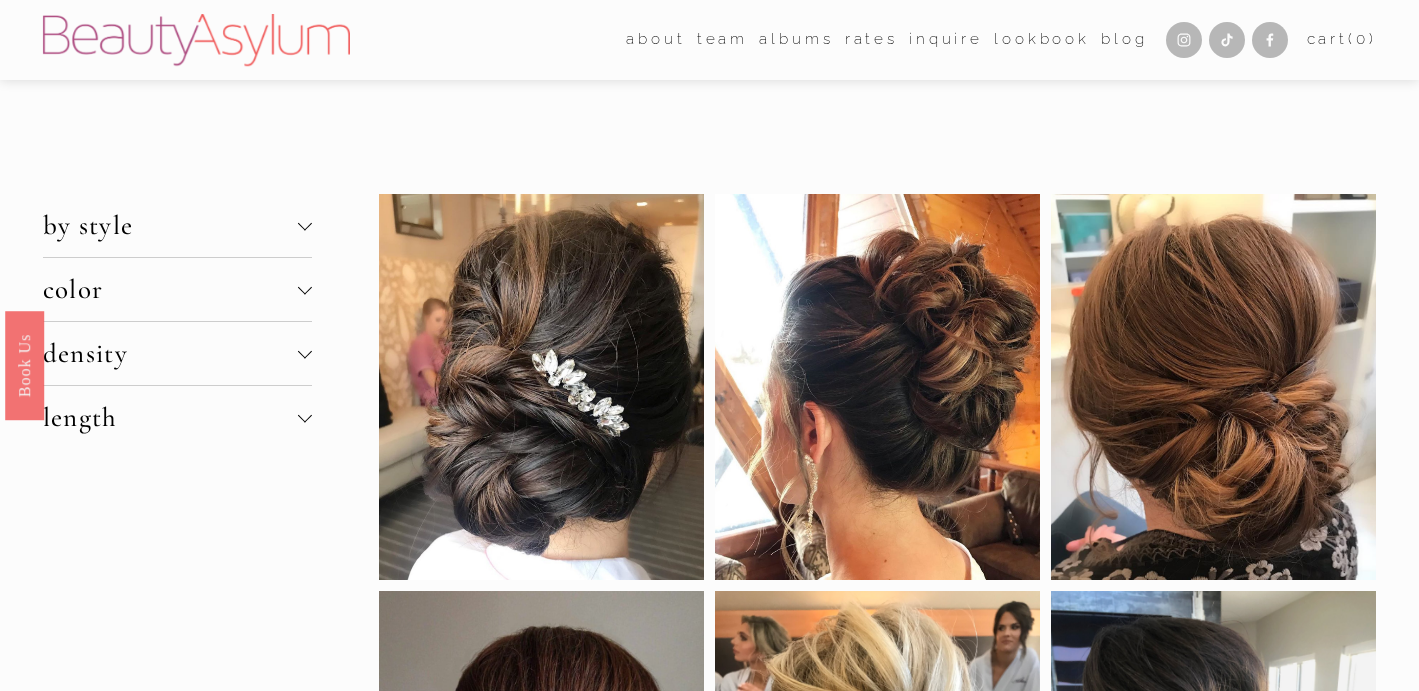 scroll, scrollTop: 0, scrollLeft: 0, axis: both 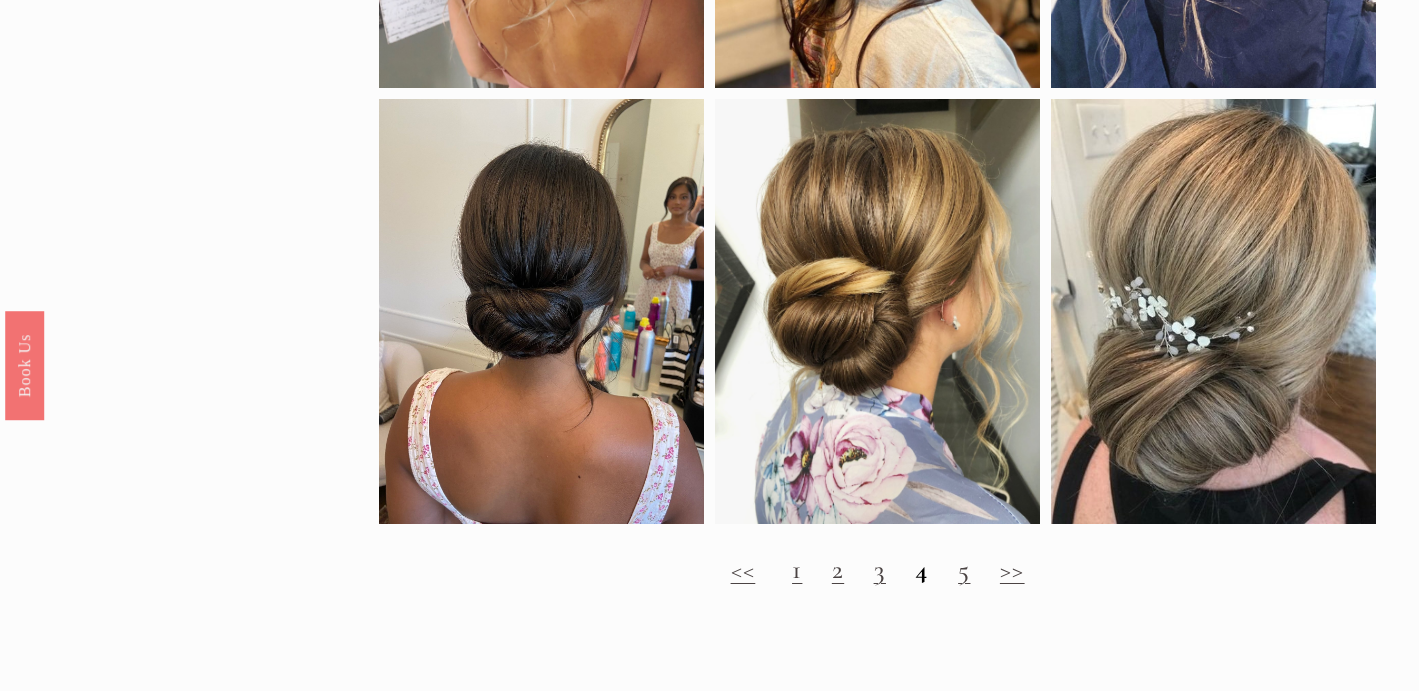 click on "<< [PHONE] >>" at bounding box center [878, 570] 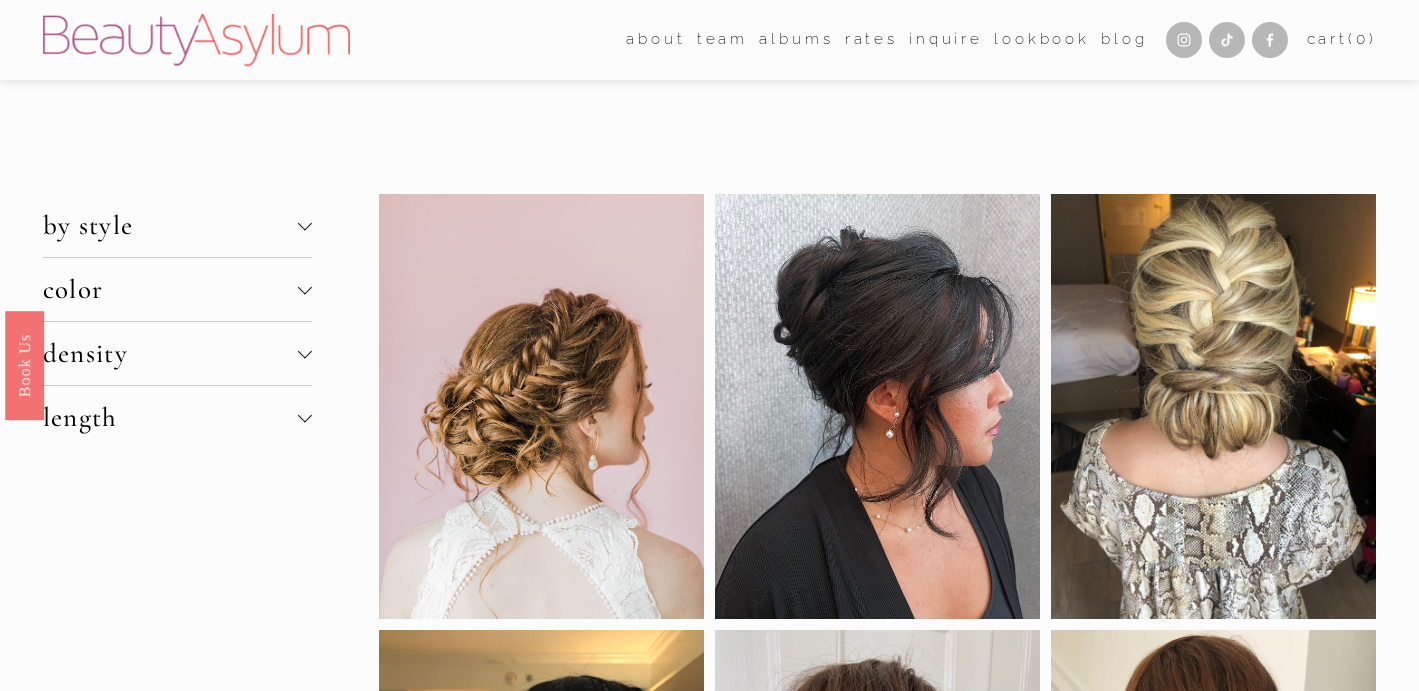 scroll, scrollTop: 0, scrollLeft: 0, axis: both 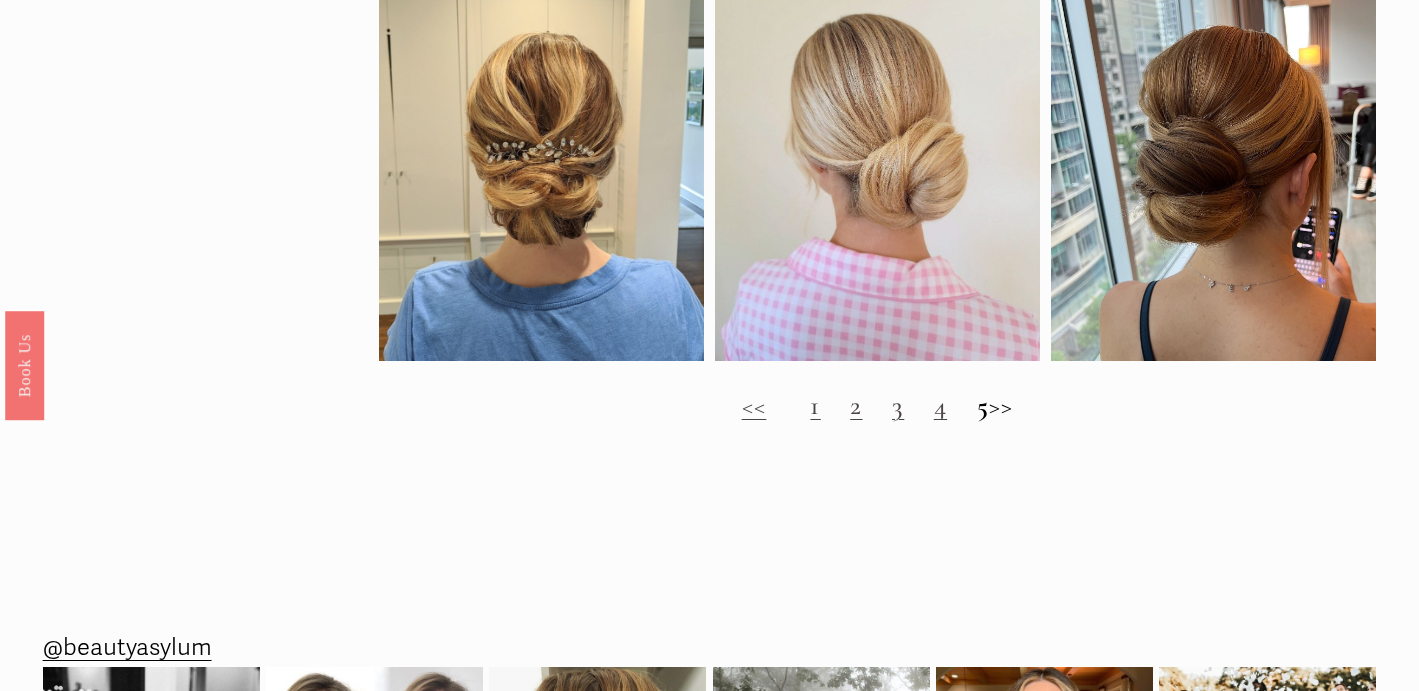 click on "<<        1      2      3      4      5       >>" at bounding box center [878, 406] 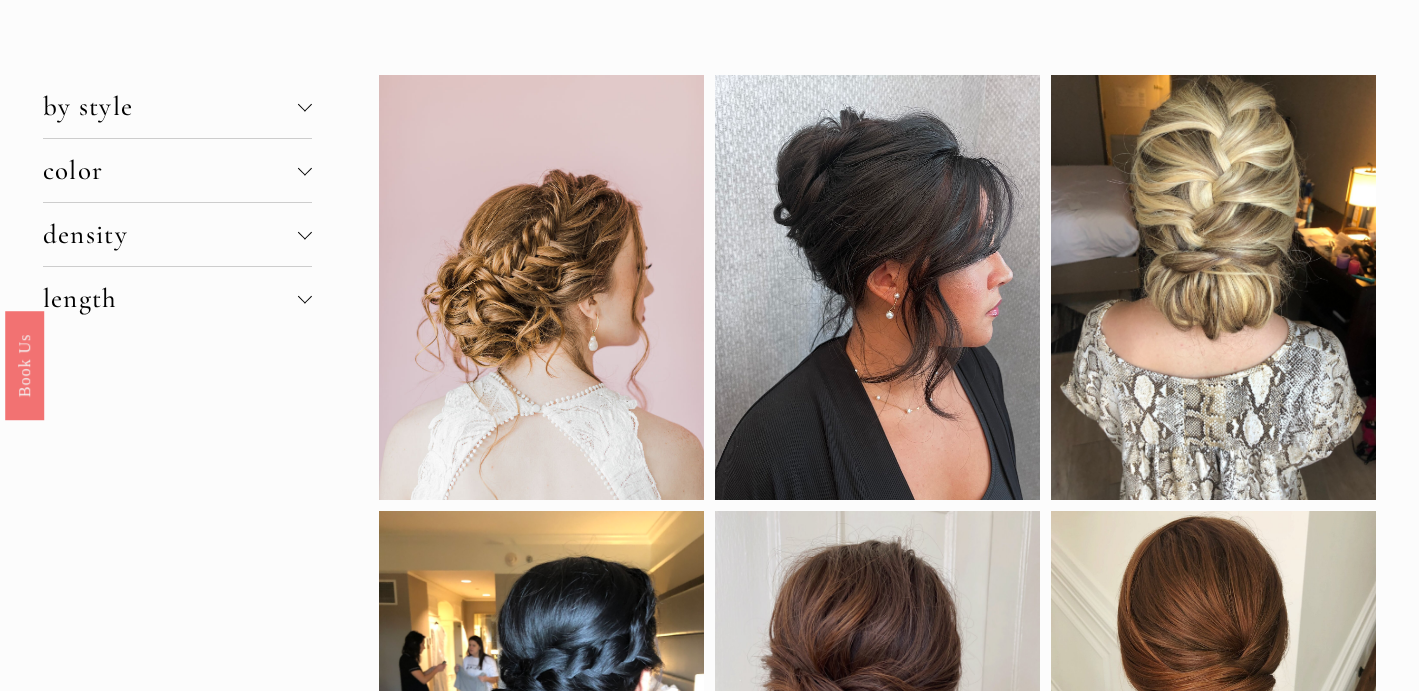 scroll, scrollTop: 0, scrollLeft: 0, axis: both 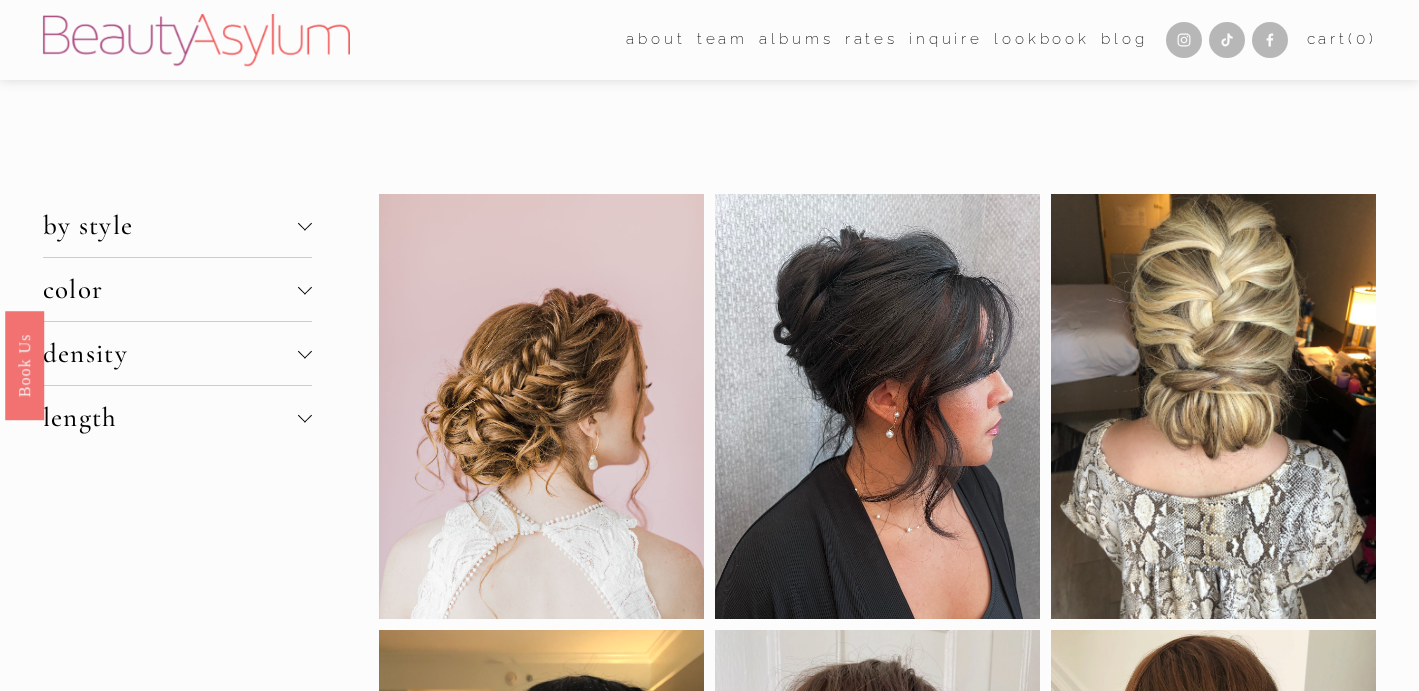 click at bounding box center (305, 223) 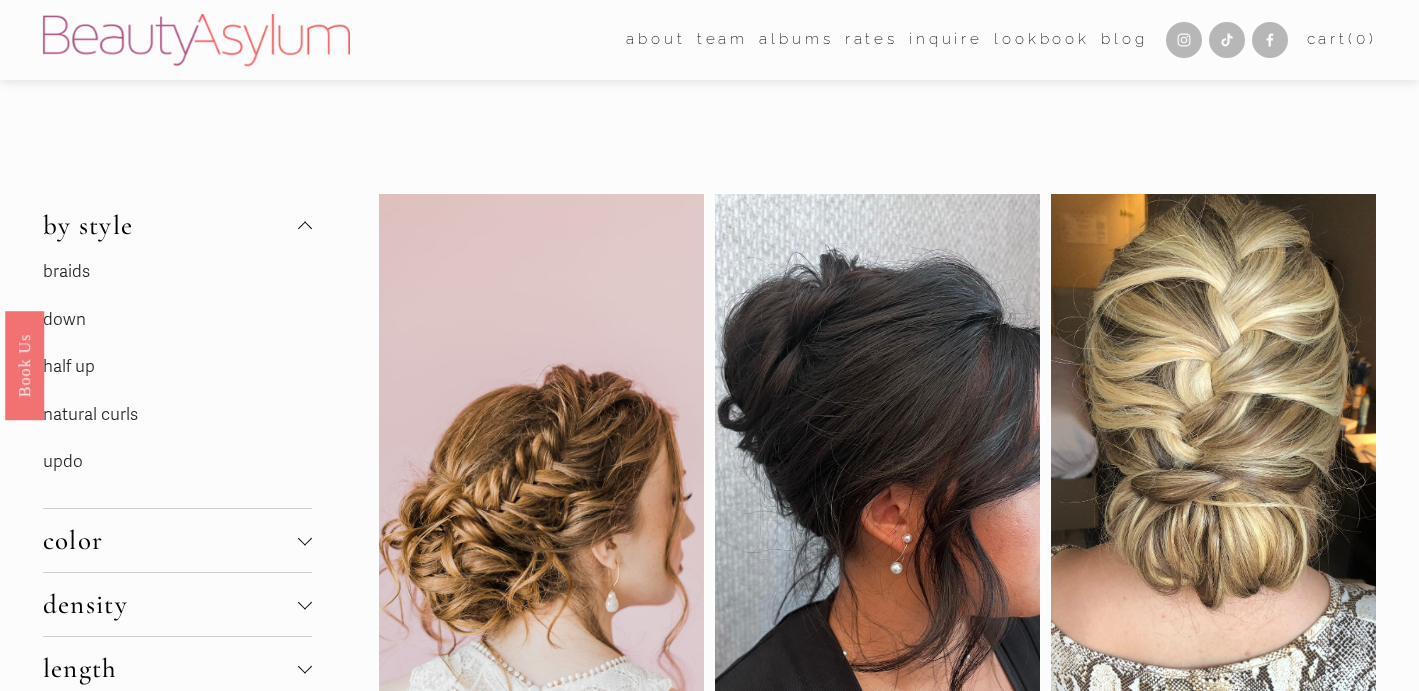 click on "updo" at bounding box center (63, 461) 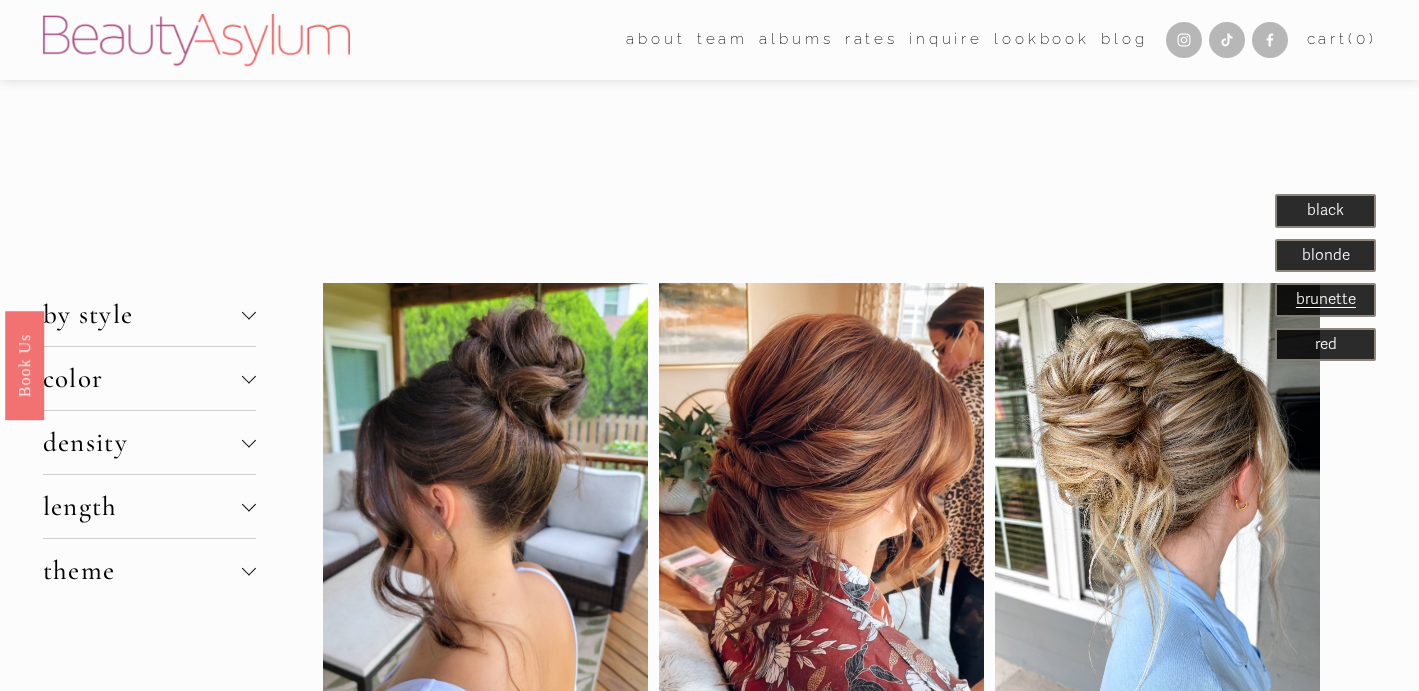 scroll, scrollTop: 0, scrollLeft: 0, axis: both 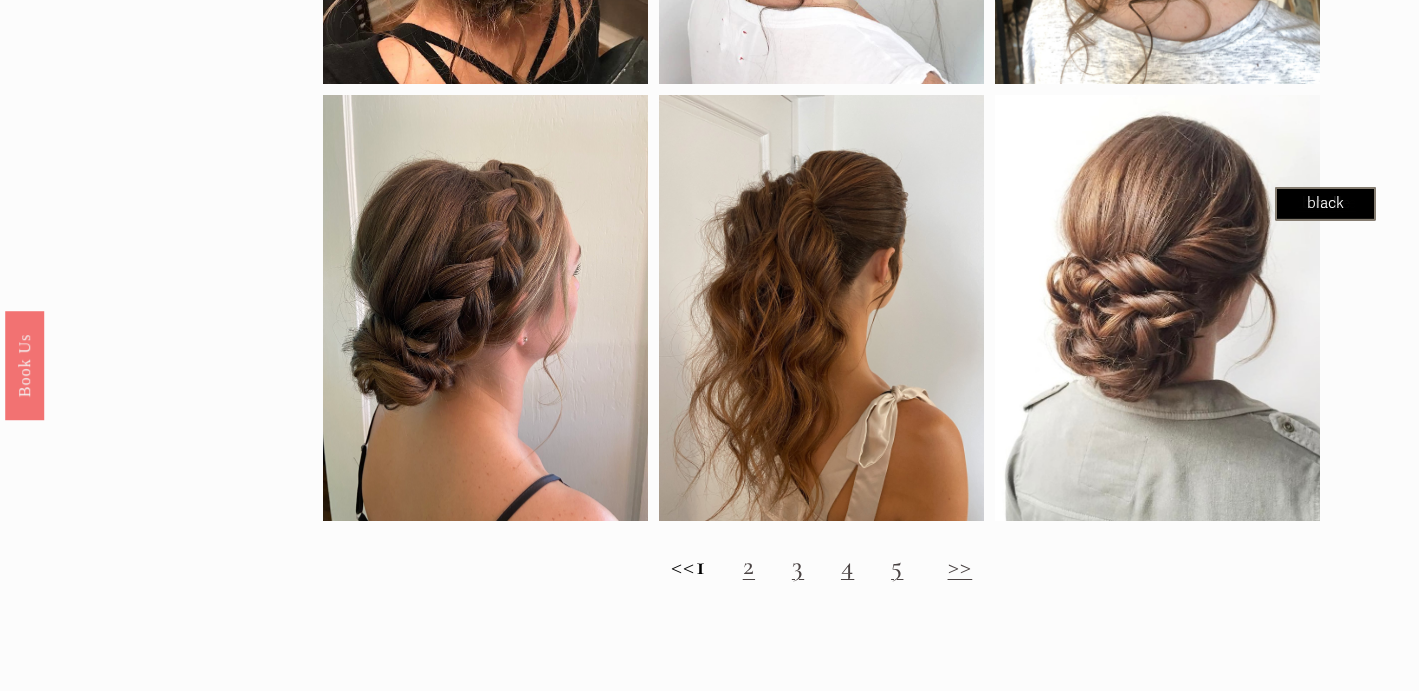 click on "2" at bounding box center (749, 565) 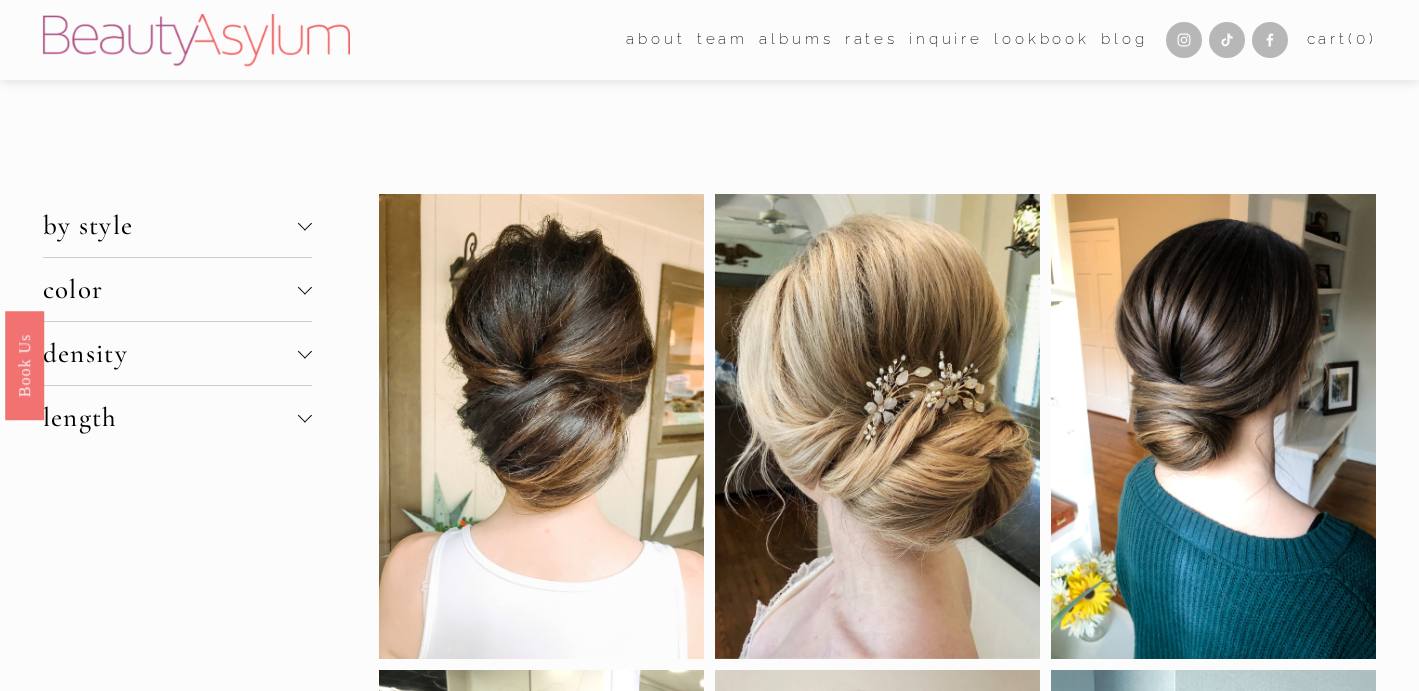scroll, scrollTop: 0, scrollLeft: 0, axis: both 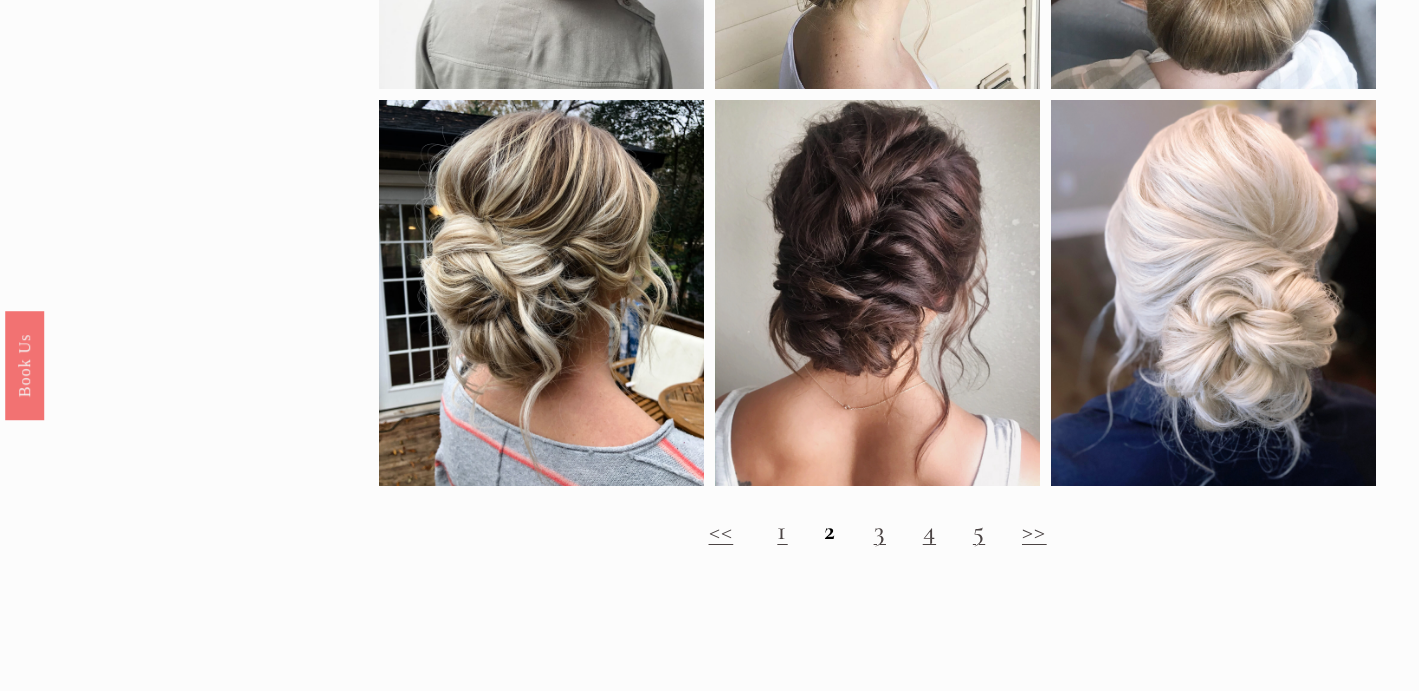 click on "3" at bounding box center (880, 530) 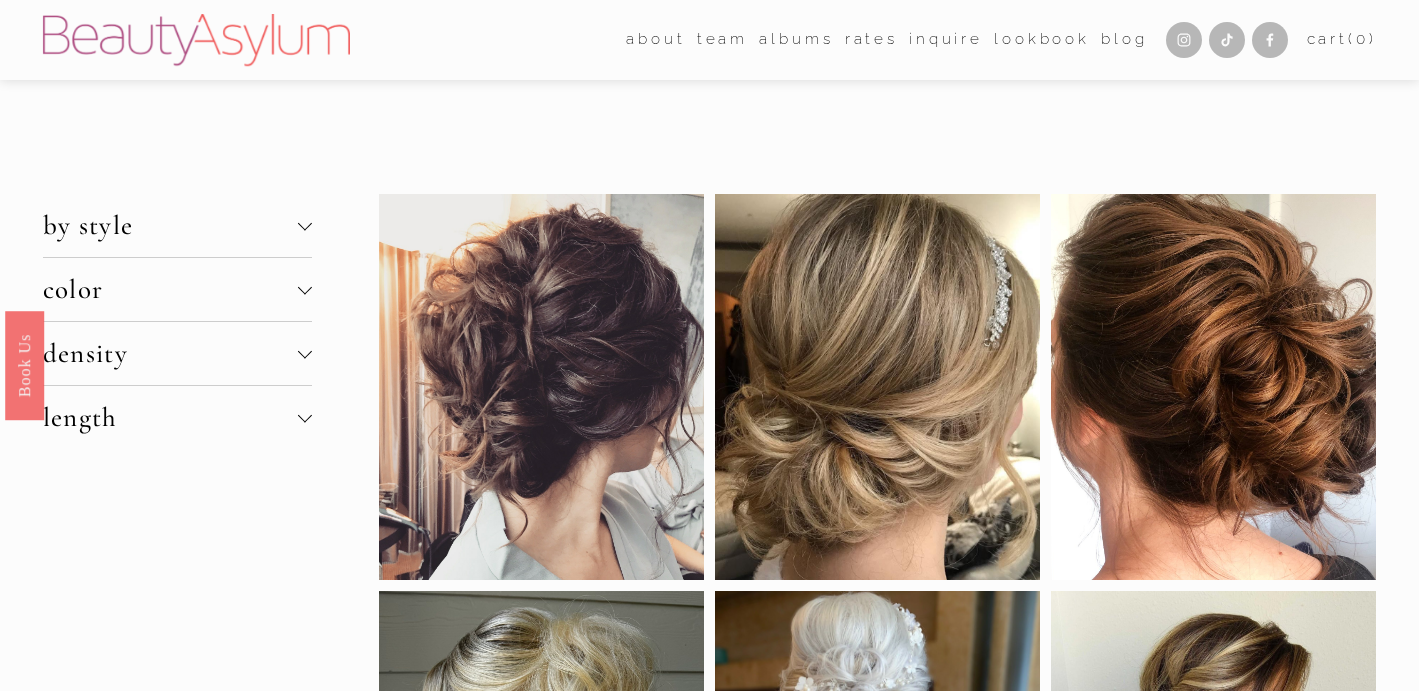 scroll, scrollTop: 0, scrollLeft: 0, axis: both 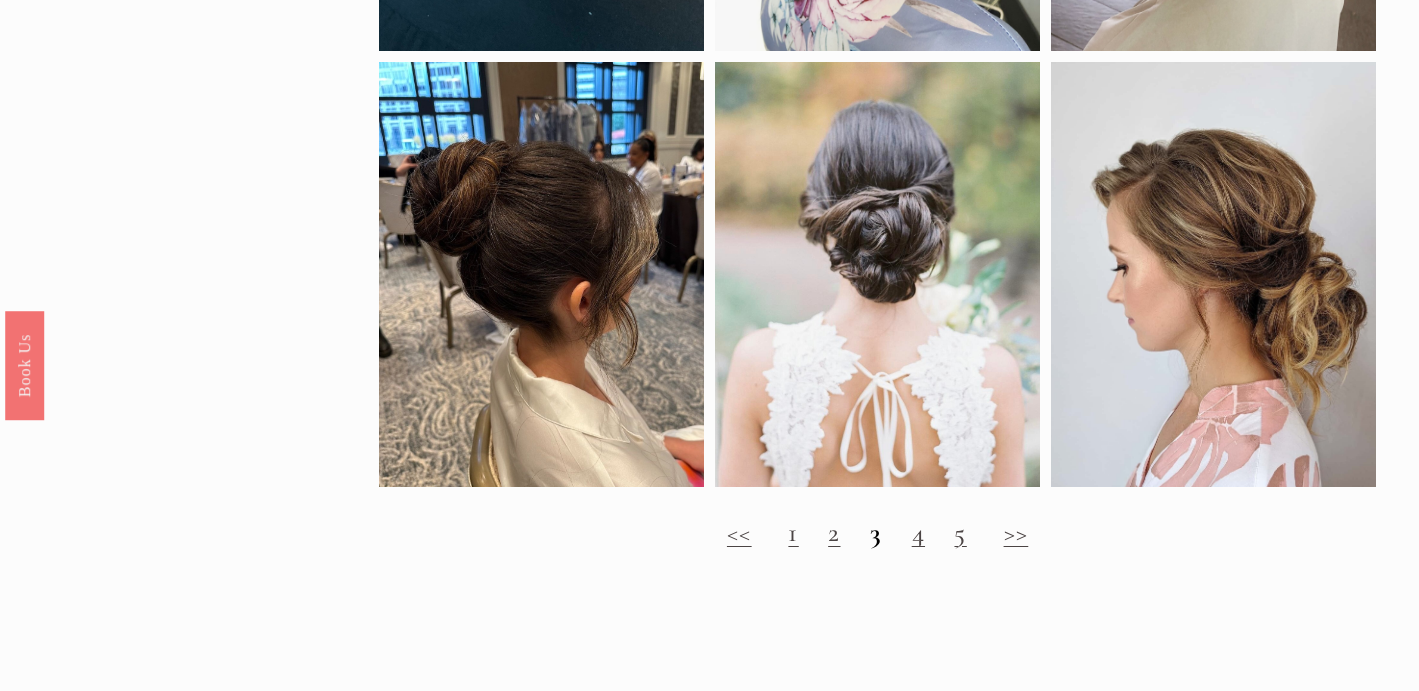 click on "3" at bounding box center (876, 532) 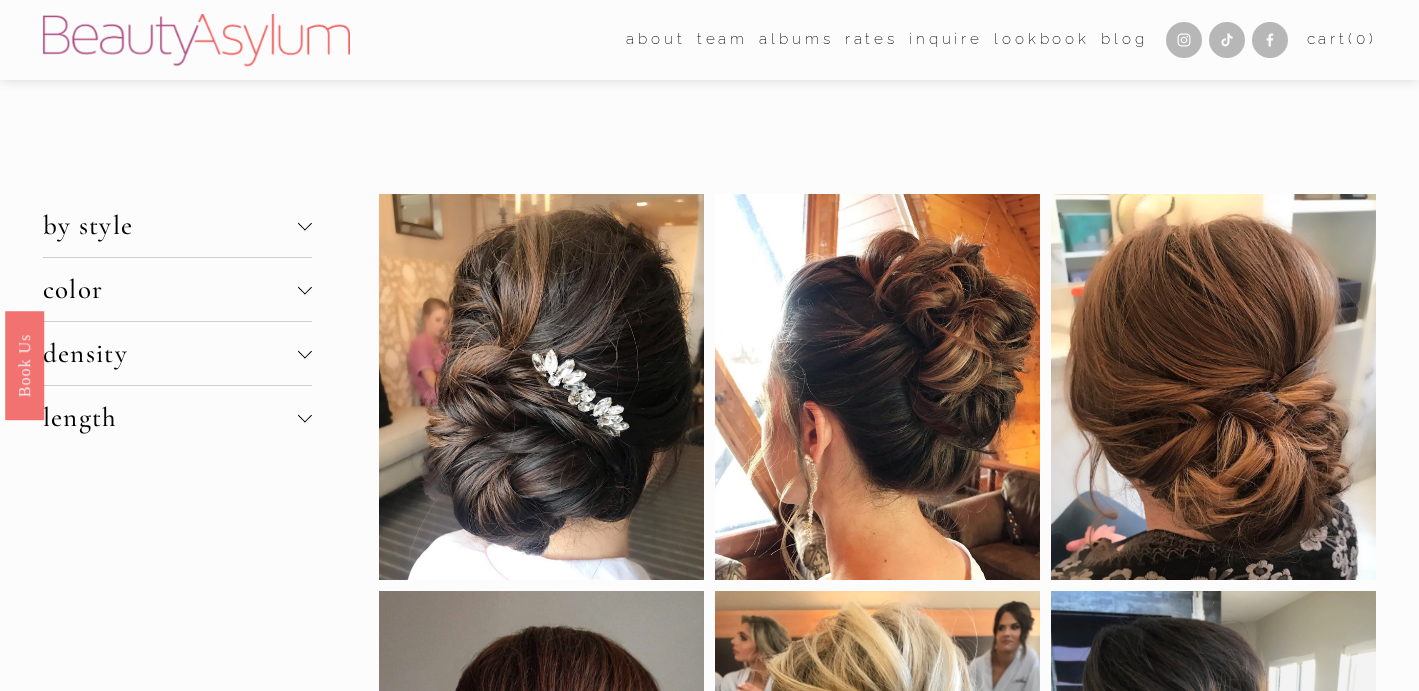 scroll, scrollTop: 0, scrollLeft: 0, axis: both 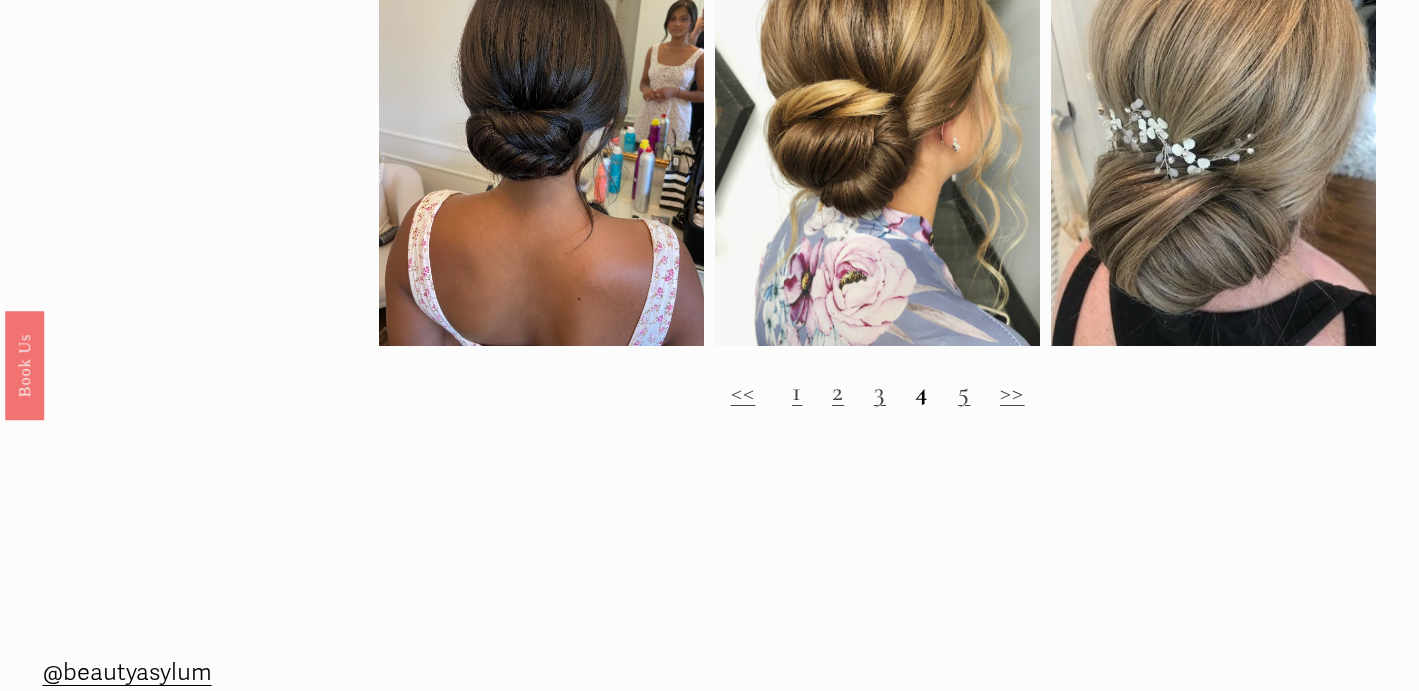 click on "5" at bounding box center (964, 391) 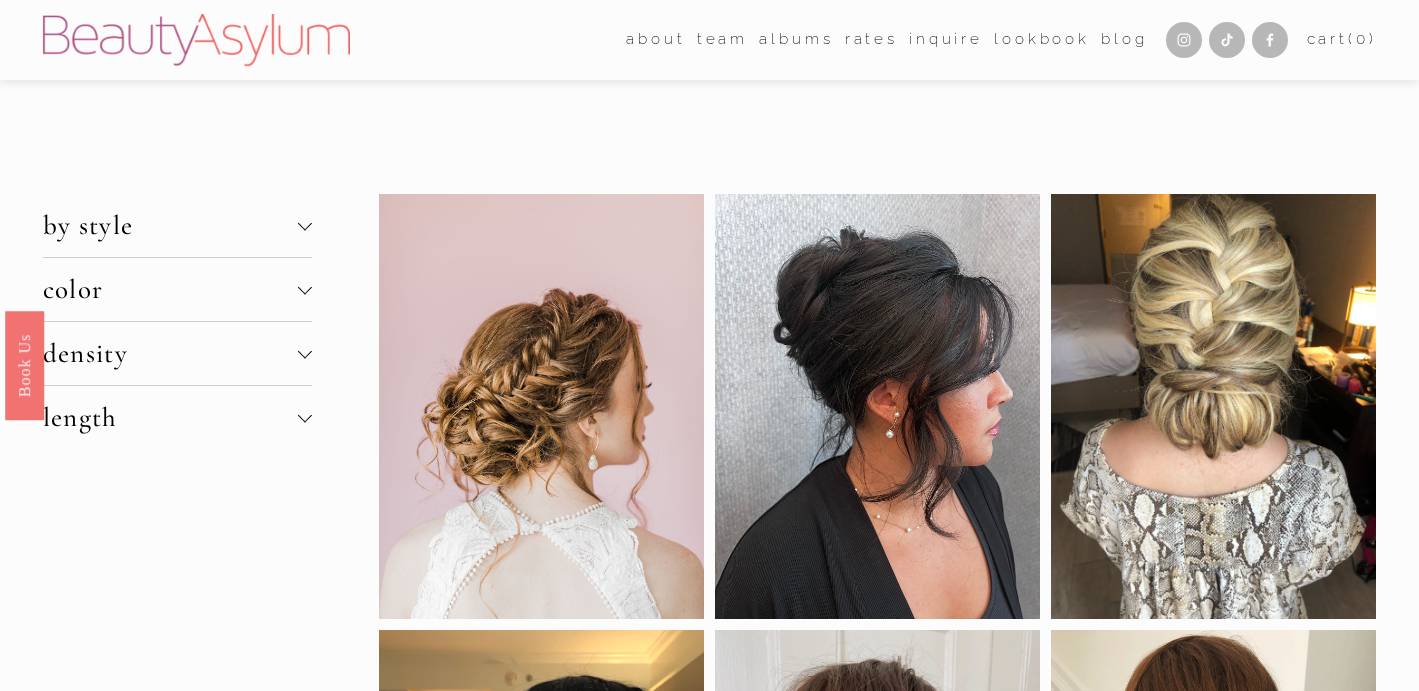 scroll, scrollTop: 0, scrollLeft: 0, axis: both 